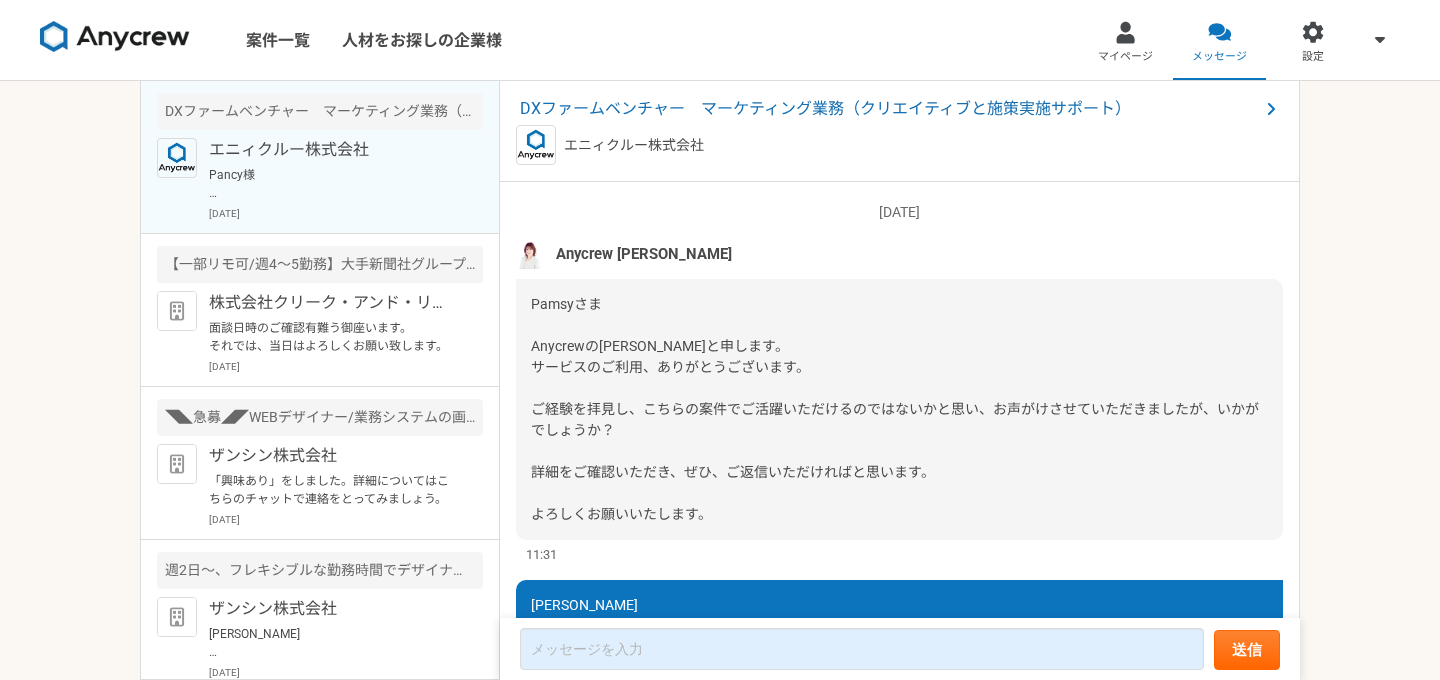 scroll, scrollTop: 0, scrollLeft: 0, axis: both 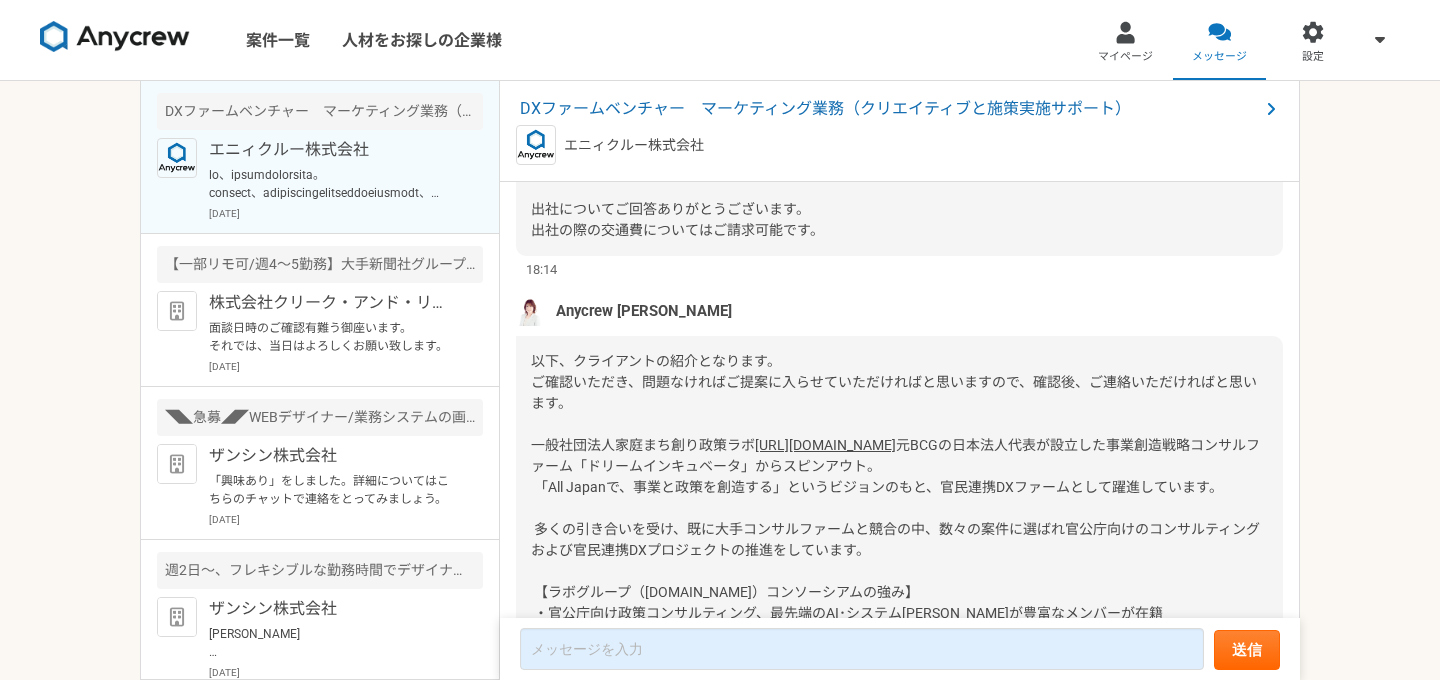 click on "以下、クライアントの紹介となります。
ご確認いただき、問題なければご提案に入らせていただければと思いますので、確認後、ご連絡いただければと思います。
一般社団法人家庭まち創り政策ラボ
https://katei.labo.jp/ https://labo.jp/business/ https://katei.labo.jp/
https://social-worker.labo.jp/
よろしくお願いいたします。" at bounding box center (899, 666) 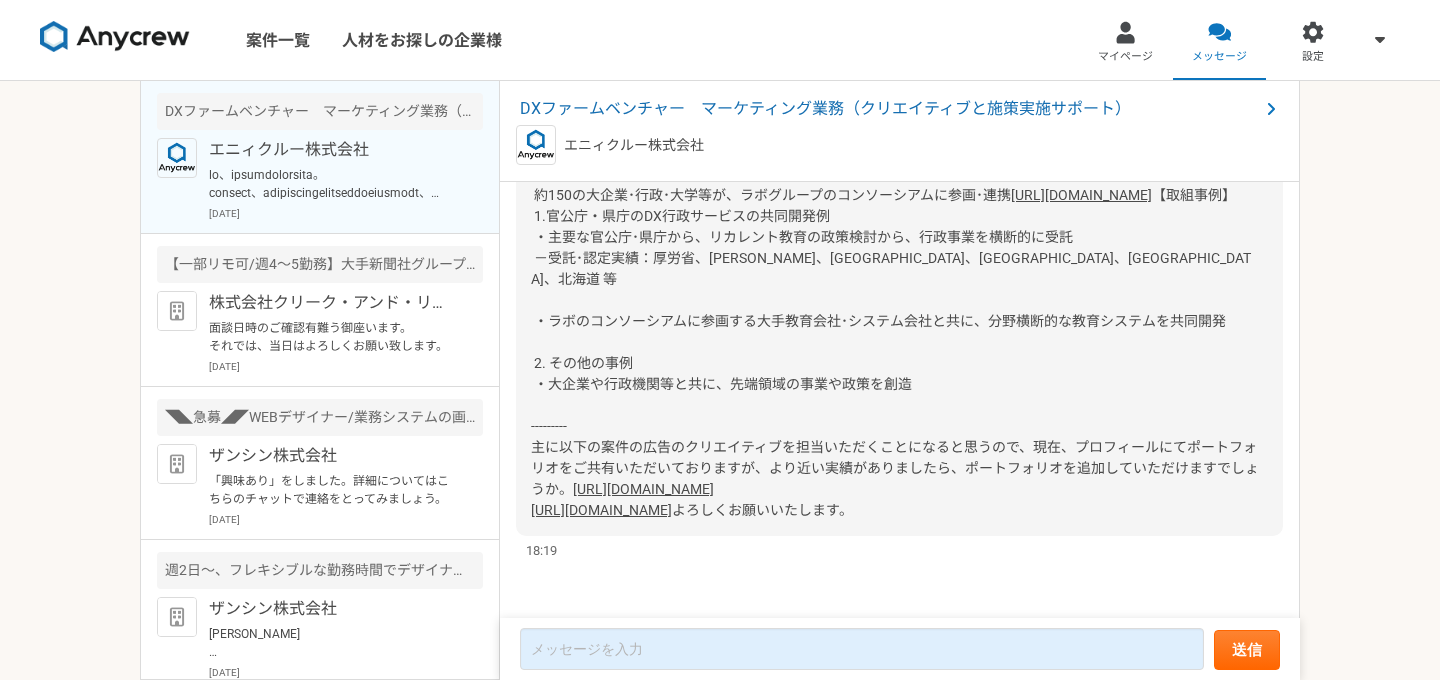 scroll, scrollTop: 2666, scrollLeft: 0, axis: vertical 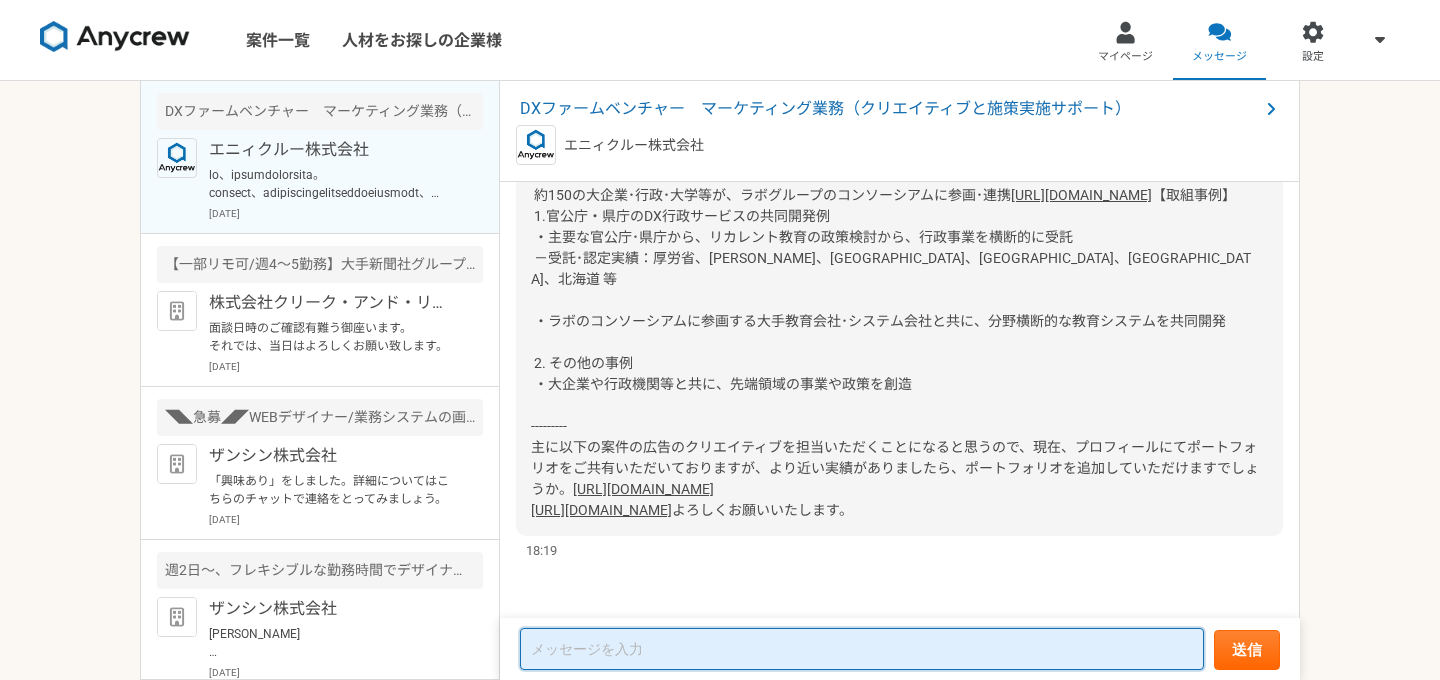 click at bounding box center (862, 649) 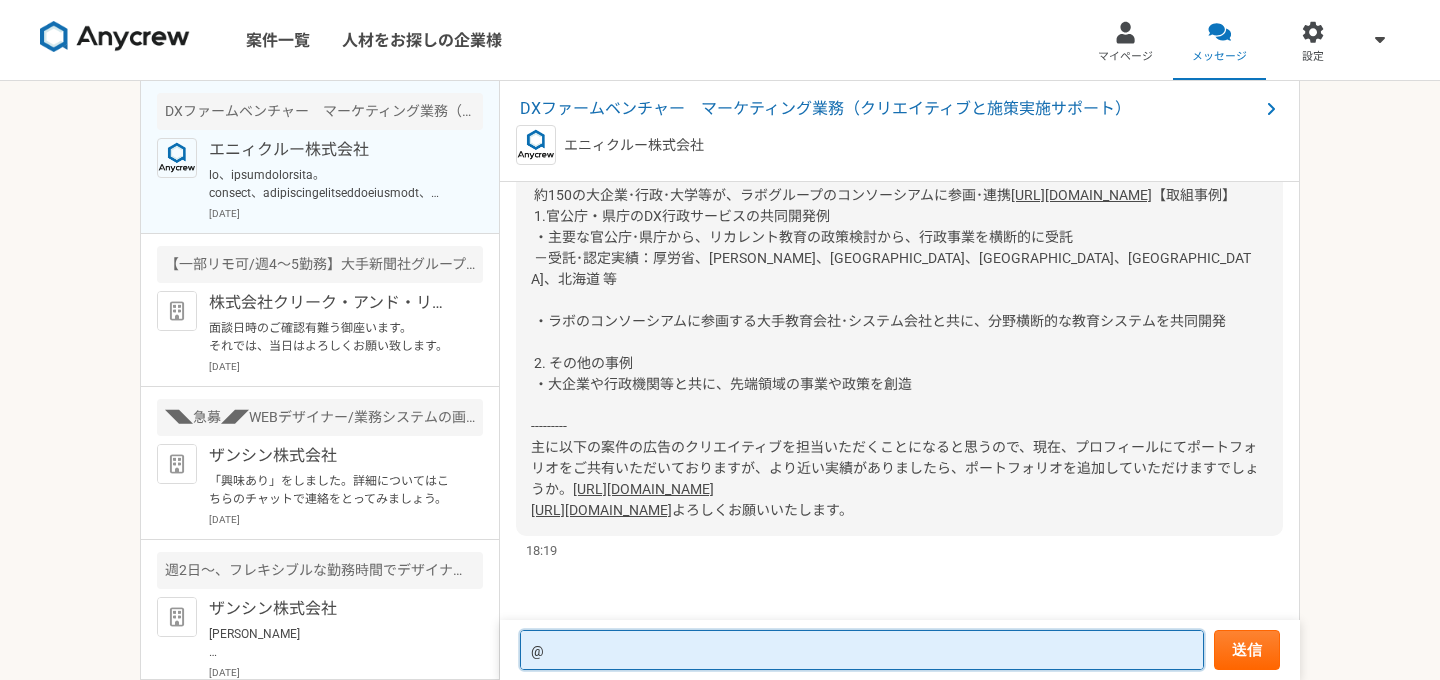type 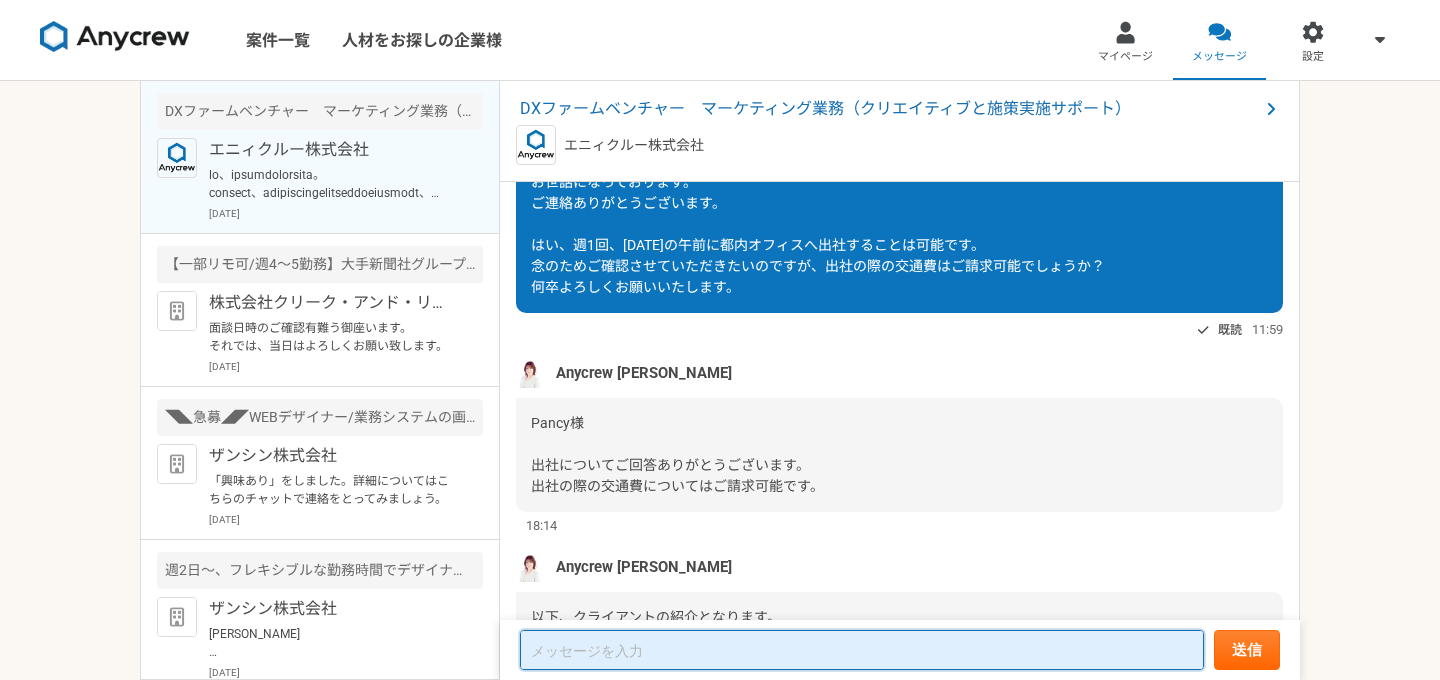 scroll, scrollTop: 1819, scrollLeft: 0, axis: vertical 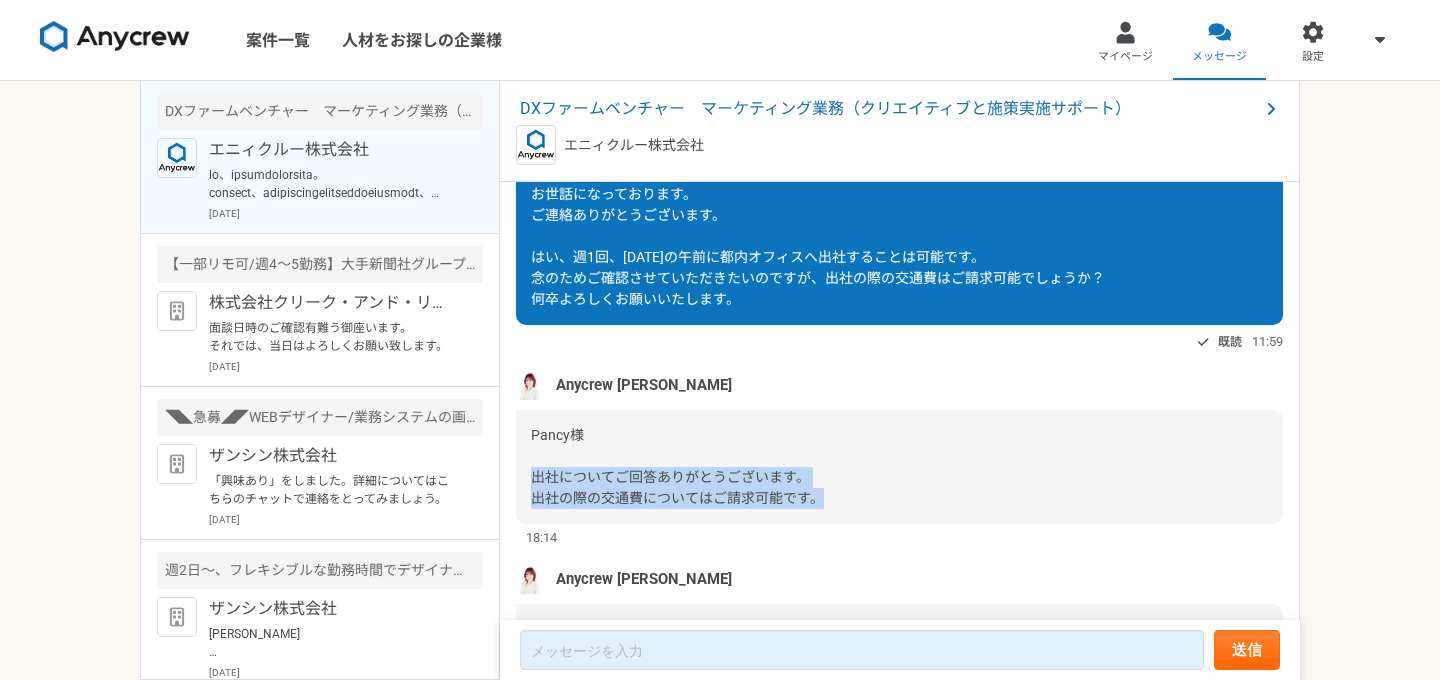 drag, startPoint x: 533, startPoint y: 477, endPoint x: 837, endPoint y: 491, distance: 304.3222 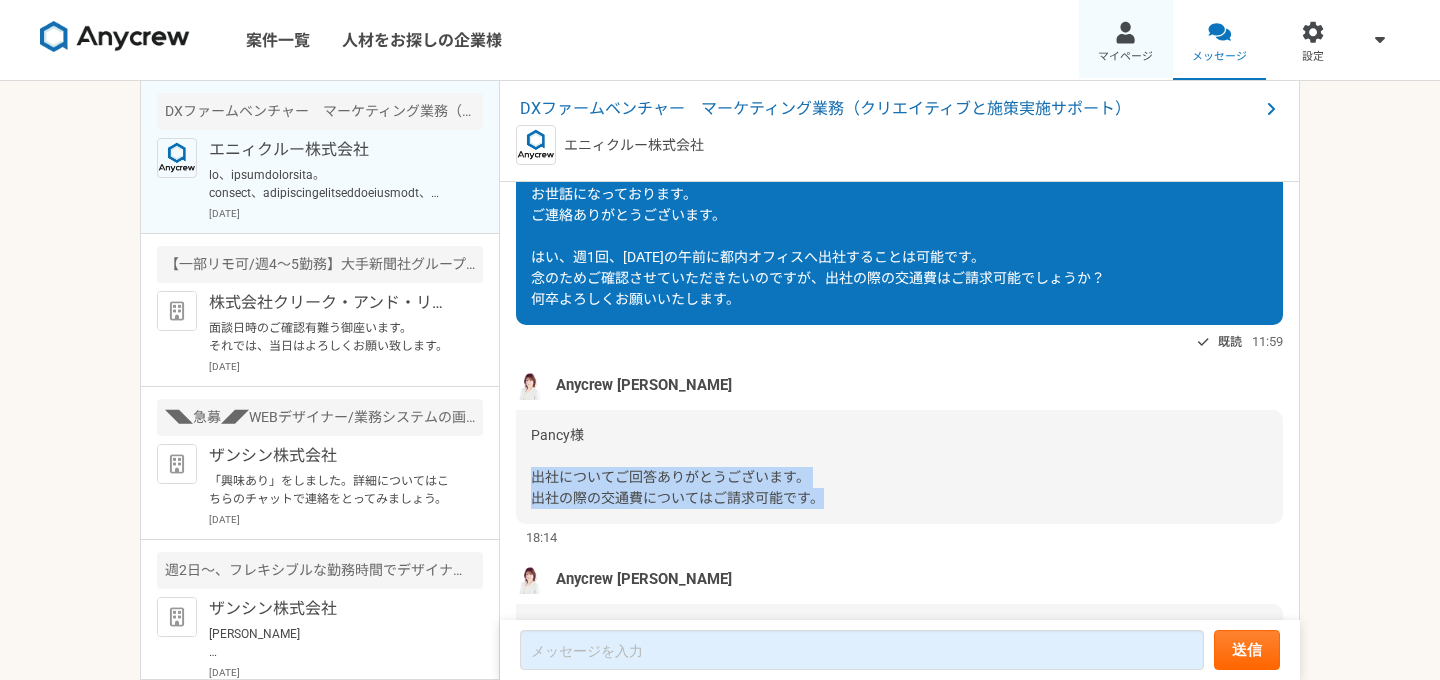 click on "マイページ" at bounding box center [1125, 57] 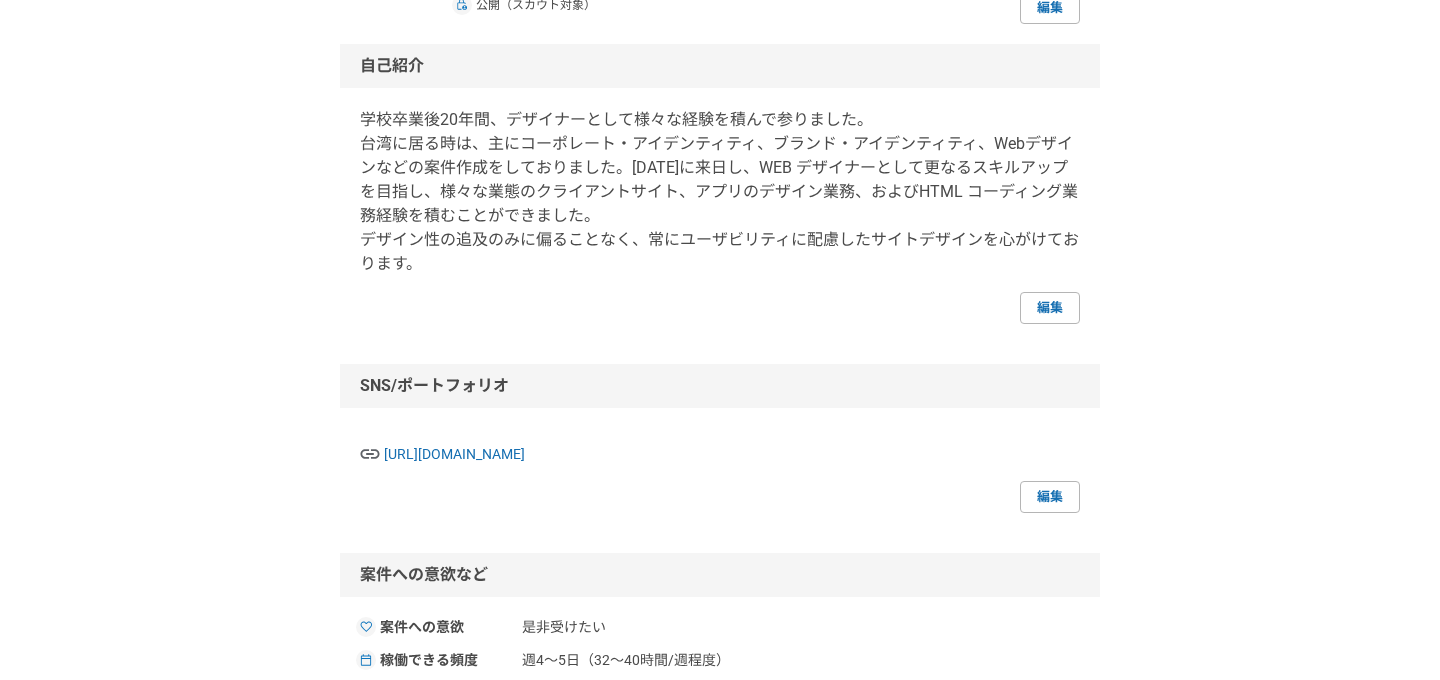 scroll, scrollTop: 274, scrollLeft: 0, axis: vertical 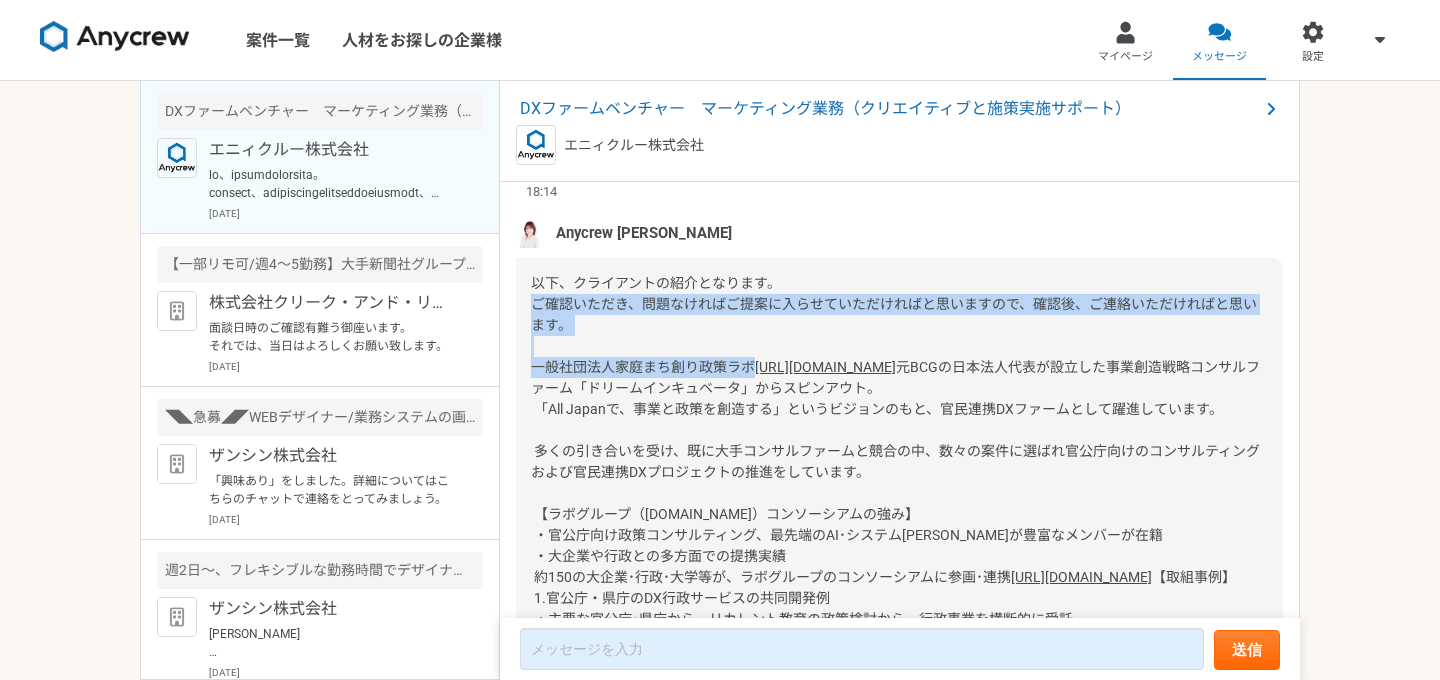drag, startPoint x: 537, startPoint y: 307, endPoint x: 753, endPoint y: 359, distance: 222.17111 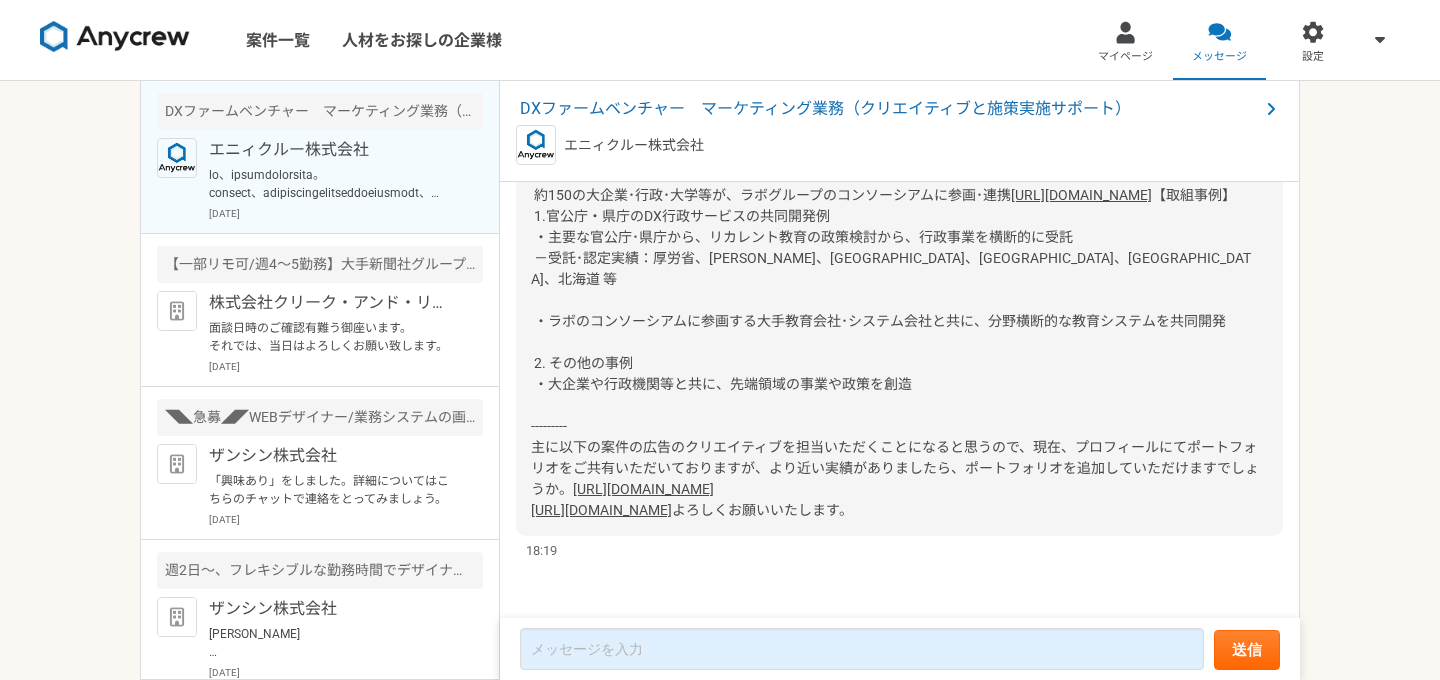 scroll, scrollTop: 2647, scrollLeft: 0, axis: vertical 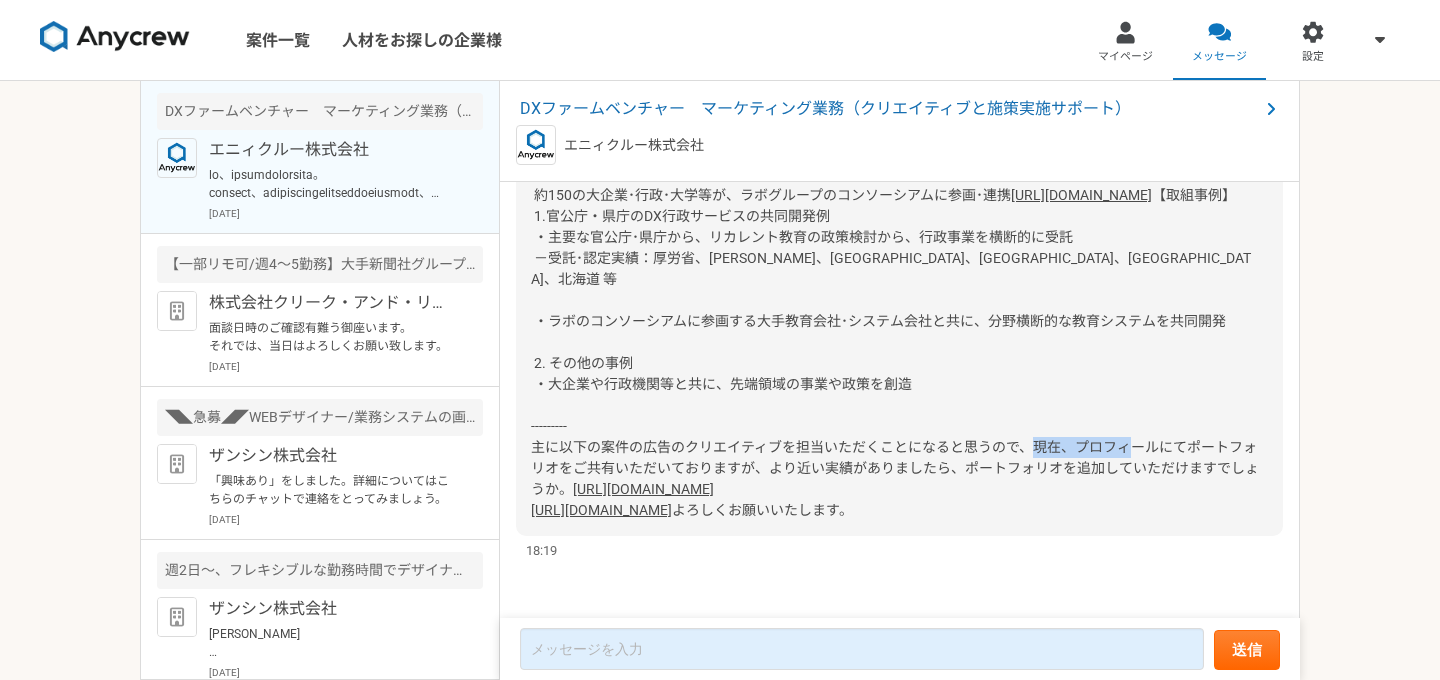 drag, startPoint x: 968, startPoint y: 447, endPoint x: 1061, endPoint y: 454, distance: 93.26307 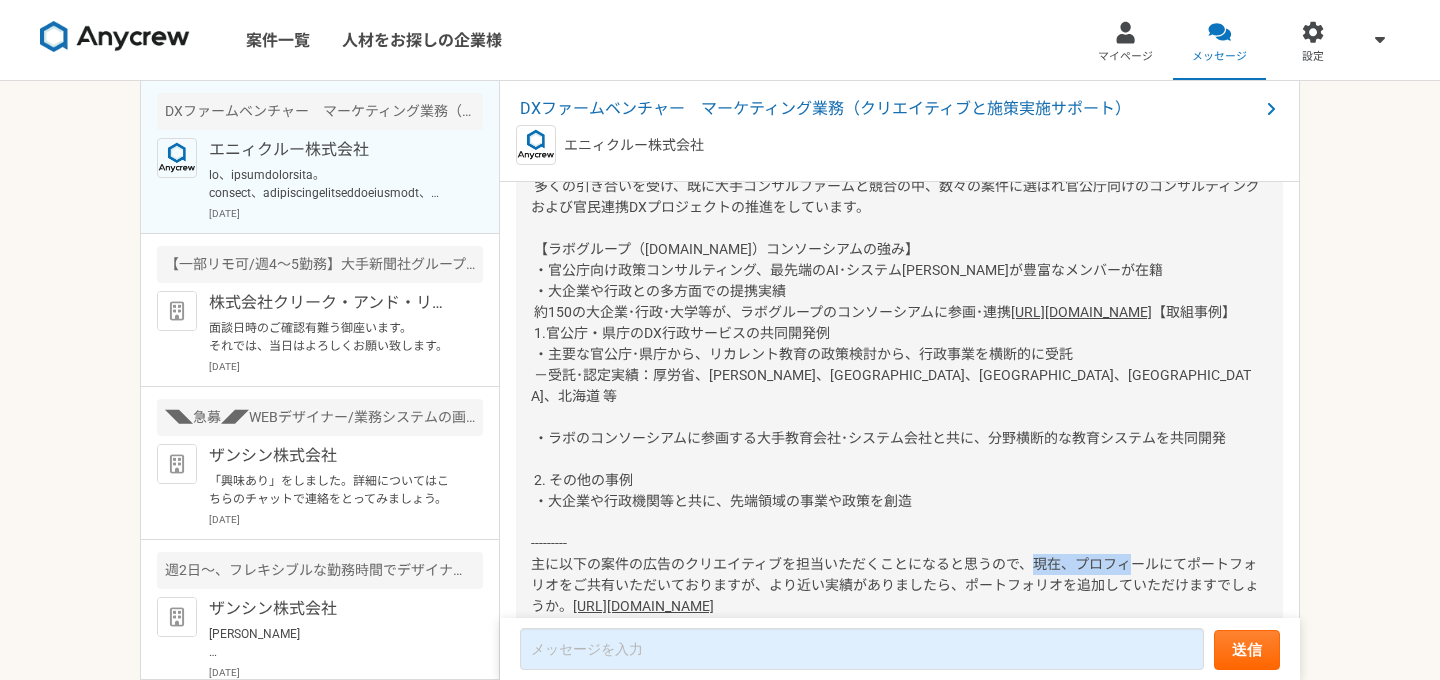 scroll, scrollTop: 2410, scrollLeft: 0, axis: vertical 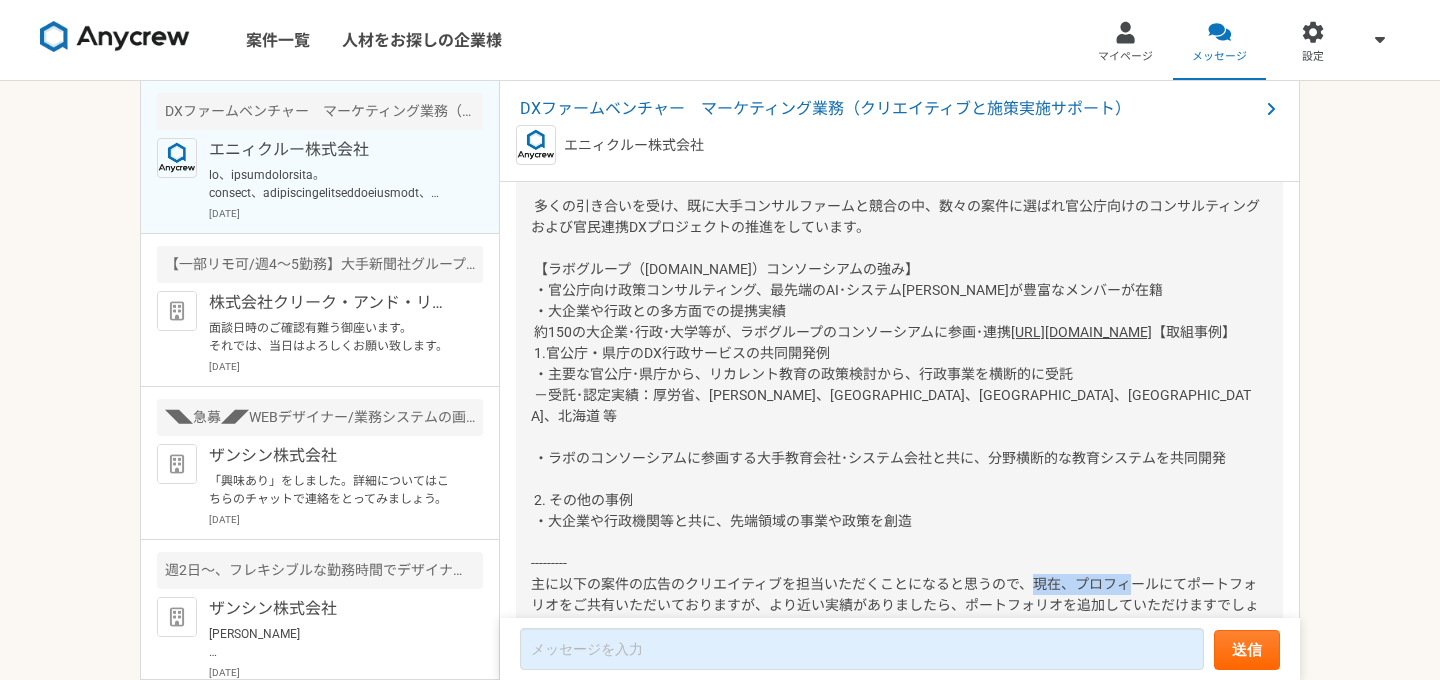 click on "[URL][DOMAIN_NAME]" at bounding box center [1081, 332] 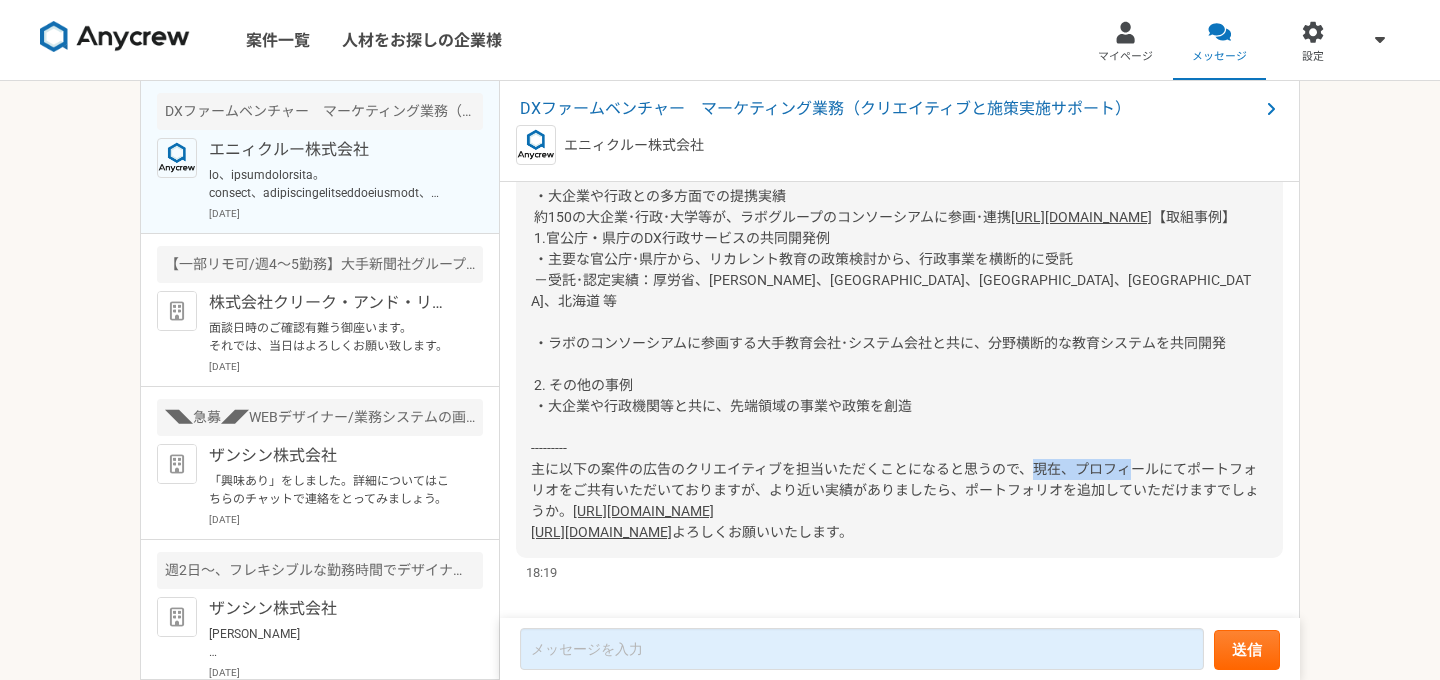 scroll, scrollTop: 2530, scrollLeft: 0, axis: vertical 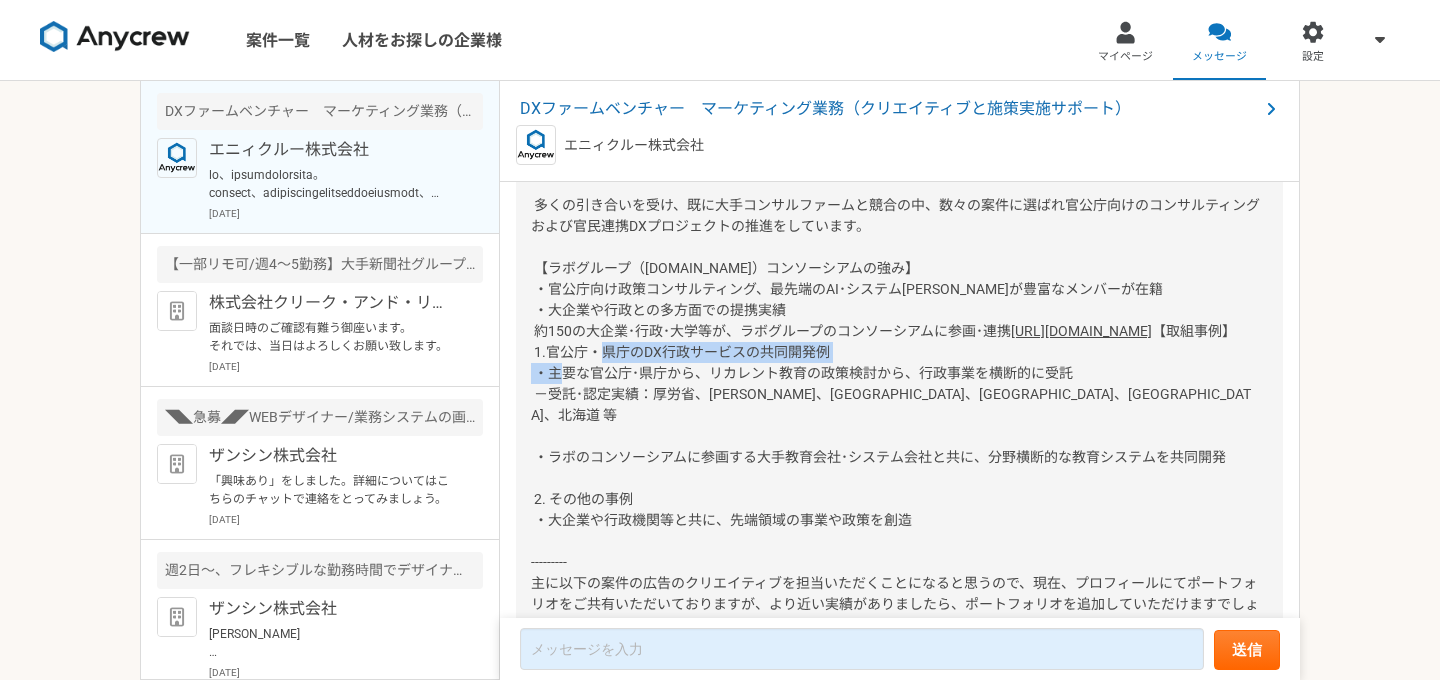drag, startPoint x: 834, startPoint y: 460, endPoint x: 551, endPoint y: 451, distance: 283.14307 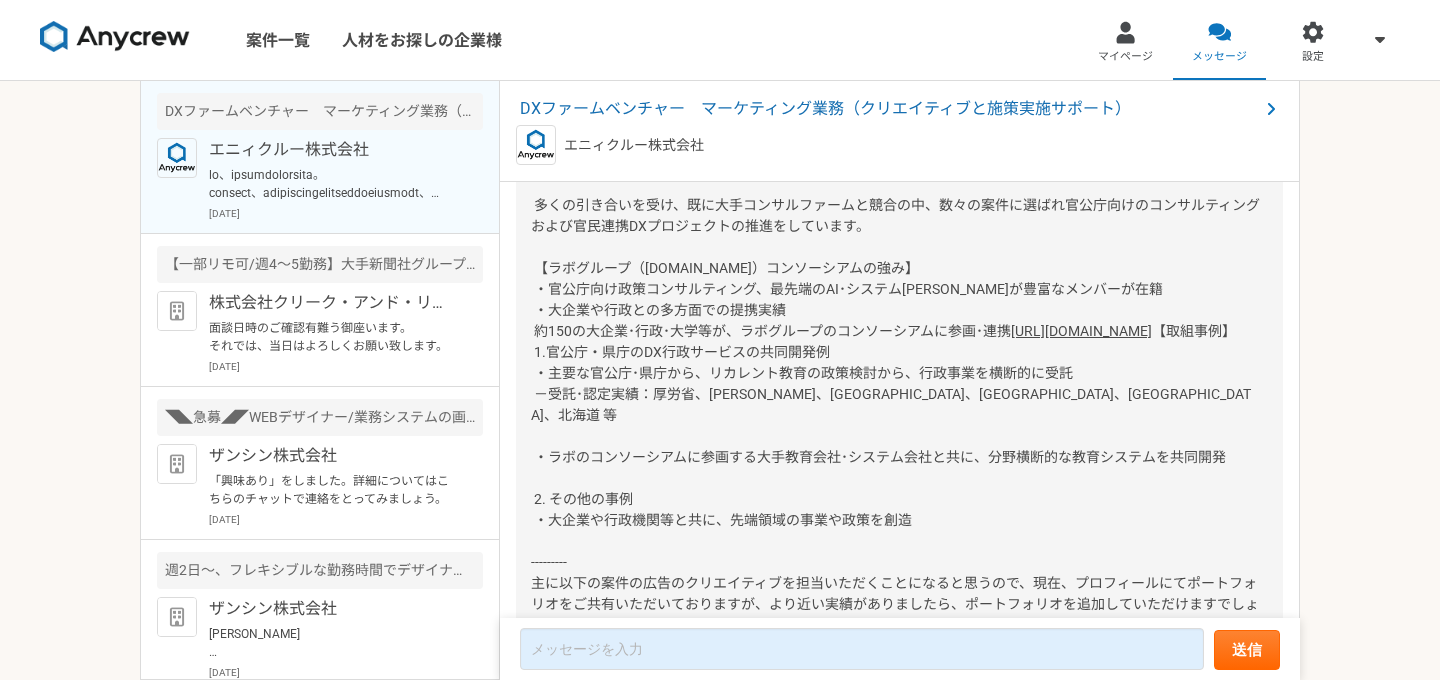 click on "【取組事例】
1.官公庁・県庁のDX行政サービスの共同開発例
・主要な官公庁･県庁から、リカレント教育の政策検討から、行政事業を横断的に受託
－受託･認定実績：厚労省、[PERSON_NAME]、[GEOGRAPHIC_DATA]、[GEOGRAPHIC_DATA]、[GEOGRAPHIC_DATA]、北海道 等
・ラボのコンソーシアムに参画する大手教育会社･システム会社と共に、分野横断的な教育システムを共同開発
2. その他の事例
・大企業や行政機関等と共に、先端領域の事業や政策を創造
---------
主に以下の案件の広告のクリエイティブを担当いただくことになると思うので、現在、プロフィールにてポートフォリオをご共有いただいておりますが、より近い実績がありましたら、ポートフォリオを追加していただけますでしょうか。" at bounding box center (895, 478) 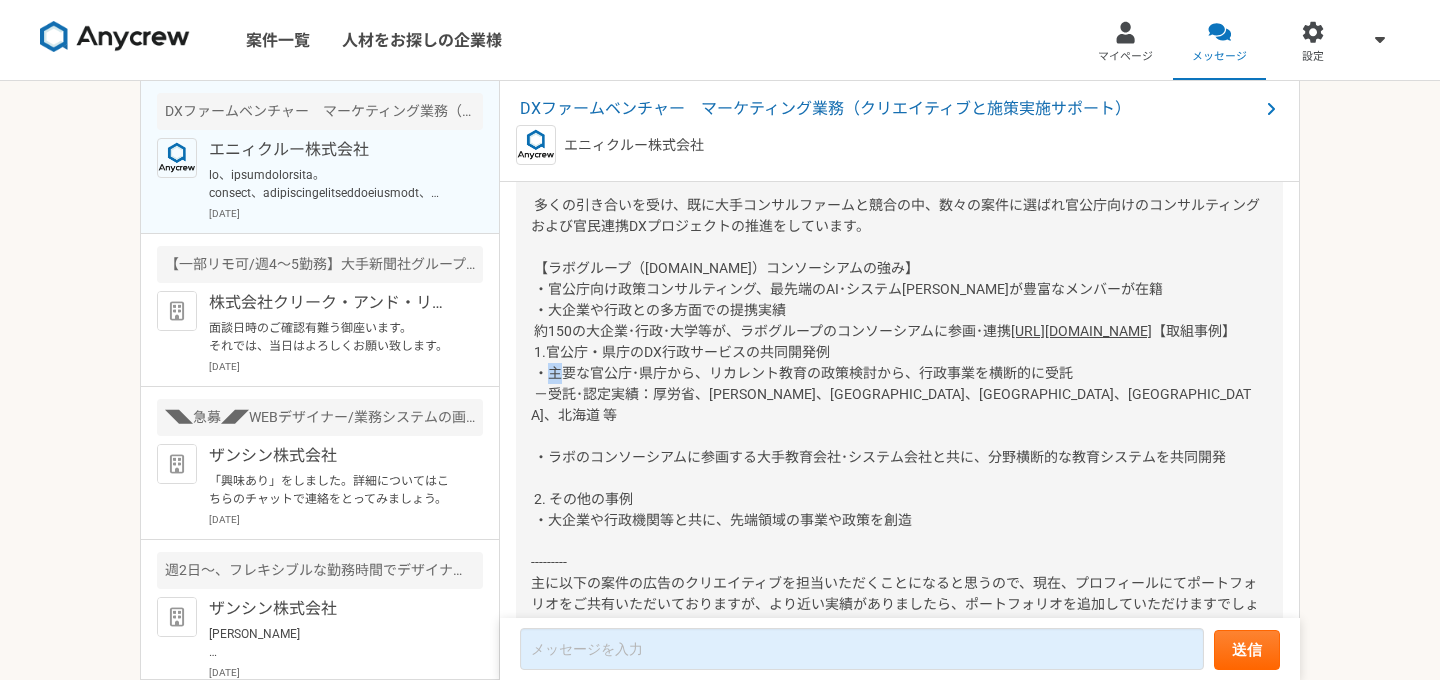 click on "【取組事例】
1.官公庁・県庁のDX行政サービスの共同開発例
・主要な官公庁･県庁から、リカレント教育の政策検討から、行政事業を横断的に受託
－受託･認定実績：厚労省、[PERSON_NAME]、[GEOGRAPHIC_DATA]、[GEOGRAPHIC_DATA]、[GEOGRAPHIC_DATA]、北海道 等
・ラボのコンソーシアムに参画する大手教育会社･システム会社と共に、分野横断的な教育システムを共同開発
2. その他の事例
・大企業や行政機関等と共に、先端領域の事業や政策を創造
---------
主に以下の案件の広告のクリエイティブを担当いただくことになると思うので、現在、プロフィールにてポートフォリオをご共有いただいておりますが、より近い実績がありましたら、ポートフォリオを追加していただけますでしょうか。" at bounding box center (895, 478) 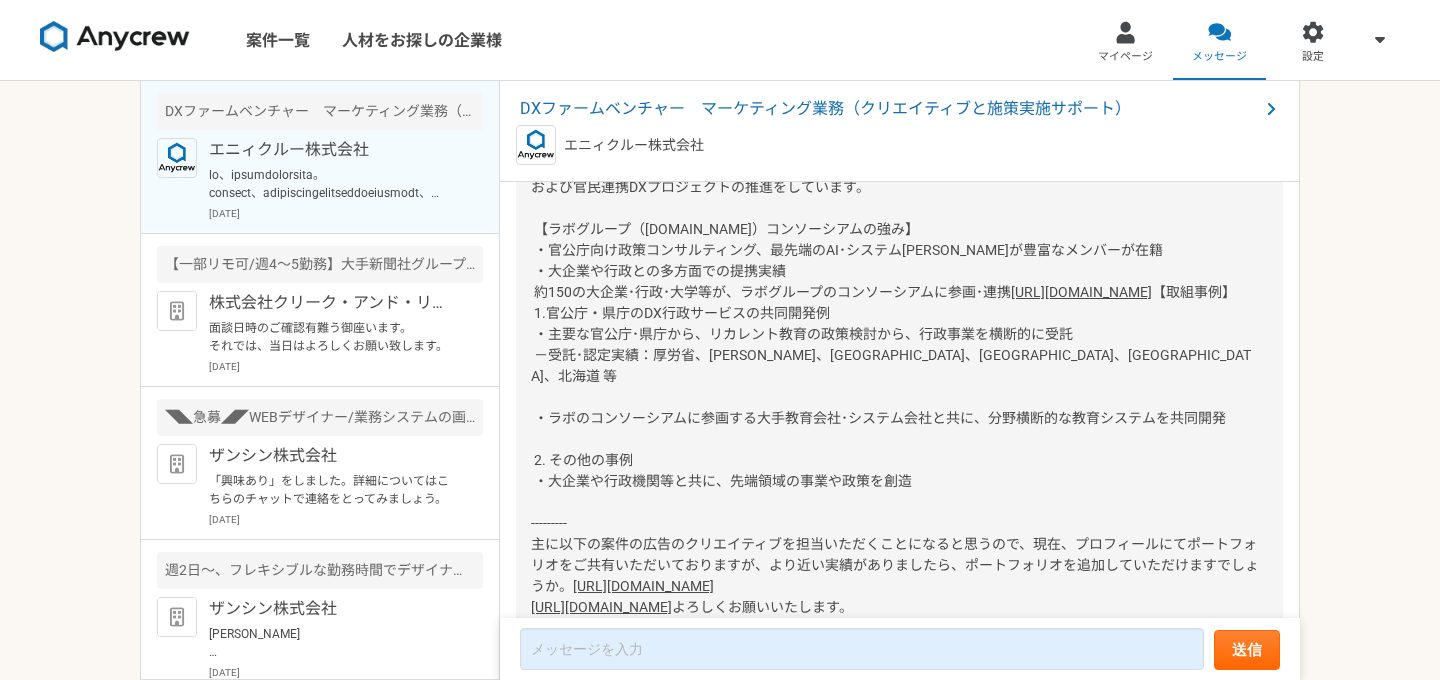 click on "元BCGの日本法人代表が設立した事業創造戦略コンサルファーム「ドリームインキュベータ」からスピンアウト。
「All Japanで、事業と政策を創造する」というビジョンのもと、官民連携DXファームとして躍進しています。
多くの引き合いを受け、既に大手コンサルファームと競合の中、数々の案件に選ばれ官公庁向けのコンサルティングおよび官民連携DXプロジェクトの推進をしています。
【ラボグループ（[DOMAIN_NAME]）コンソーシアムの強み】
・官公庁向け政策コンサルティング、最先端のAI･システム[PERSON_NAME]が豊富なメンバーが在籍
・大企業や行政との多方面での提携実績
約150の大企業･行政･大学等が、ラボグループのコンソーシアムに参画･連携" at bounding box center (895, 187) 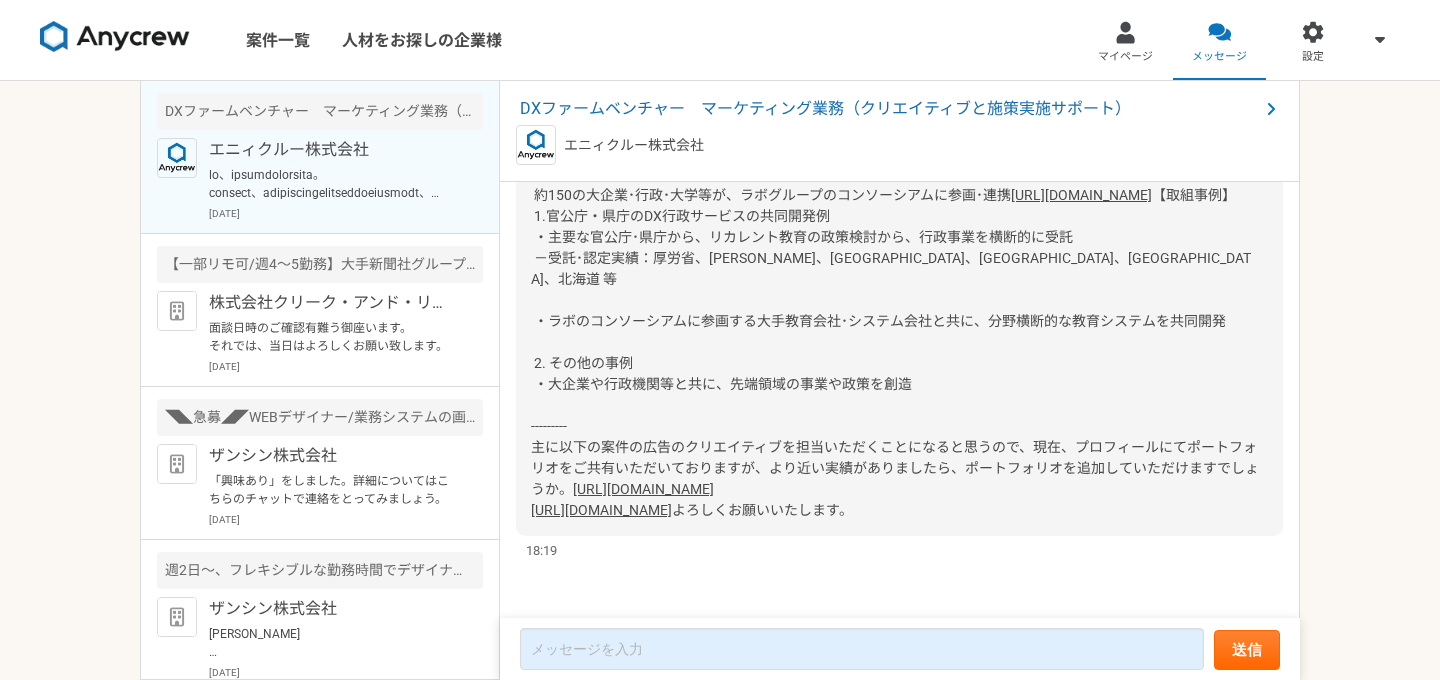 scroll, scrollTop: 2609, scrollLeft: 0, axis: vertical 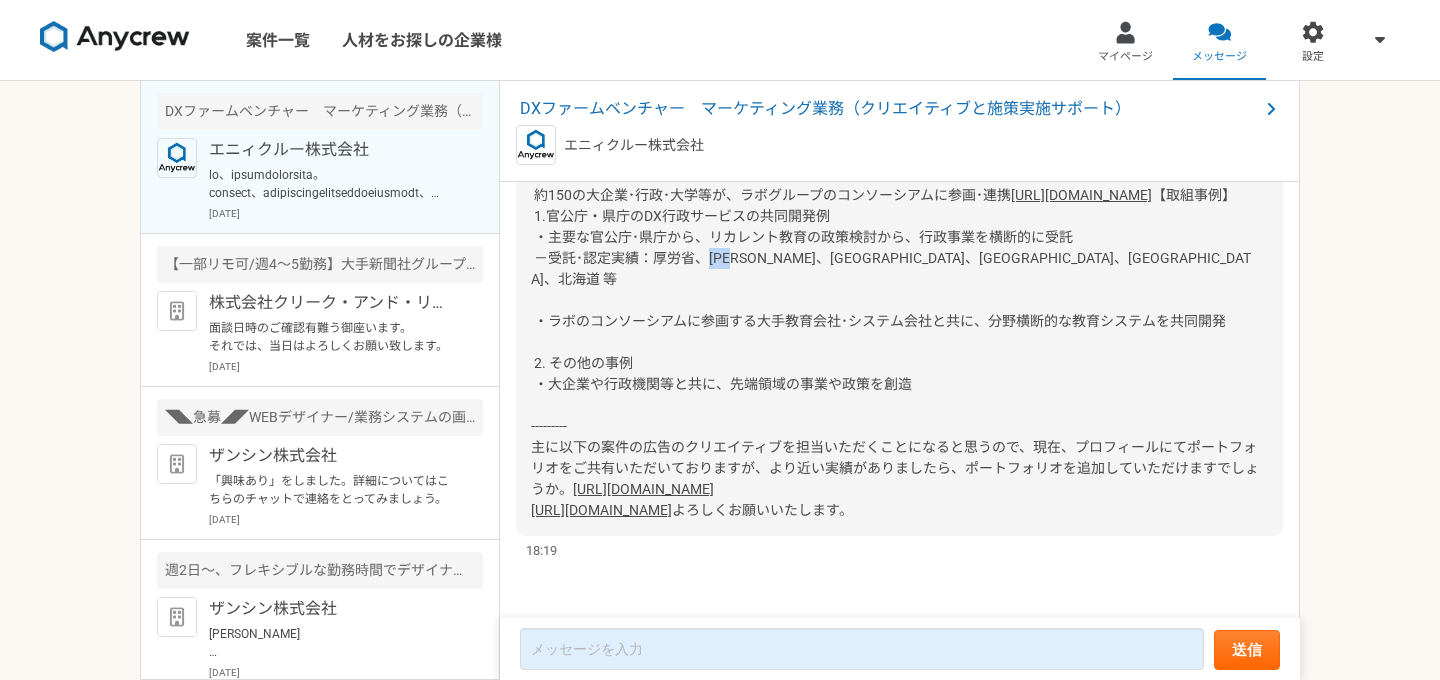 drag, startPoint x: 690, startPoint y: 297, endPoint x: 652, endPoint y: 294, distance: 38.118237 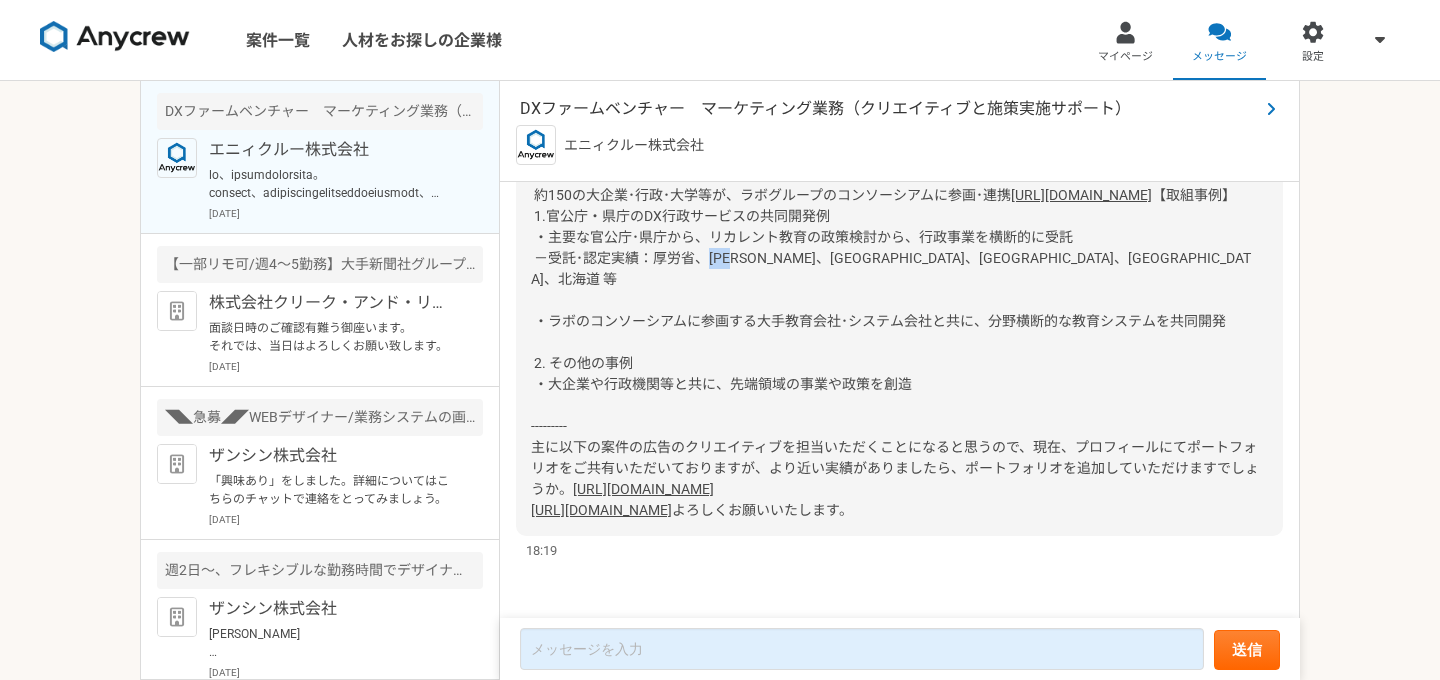 copy on "厚労省" 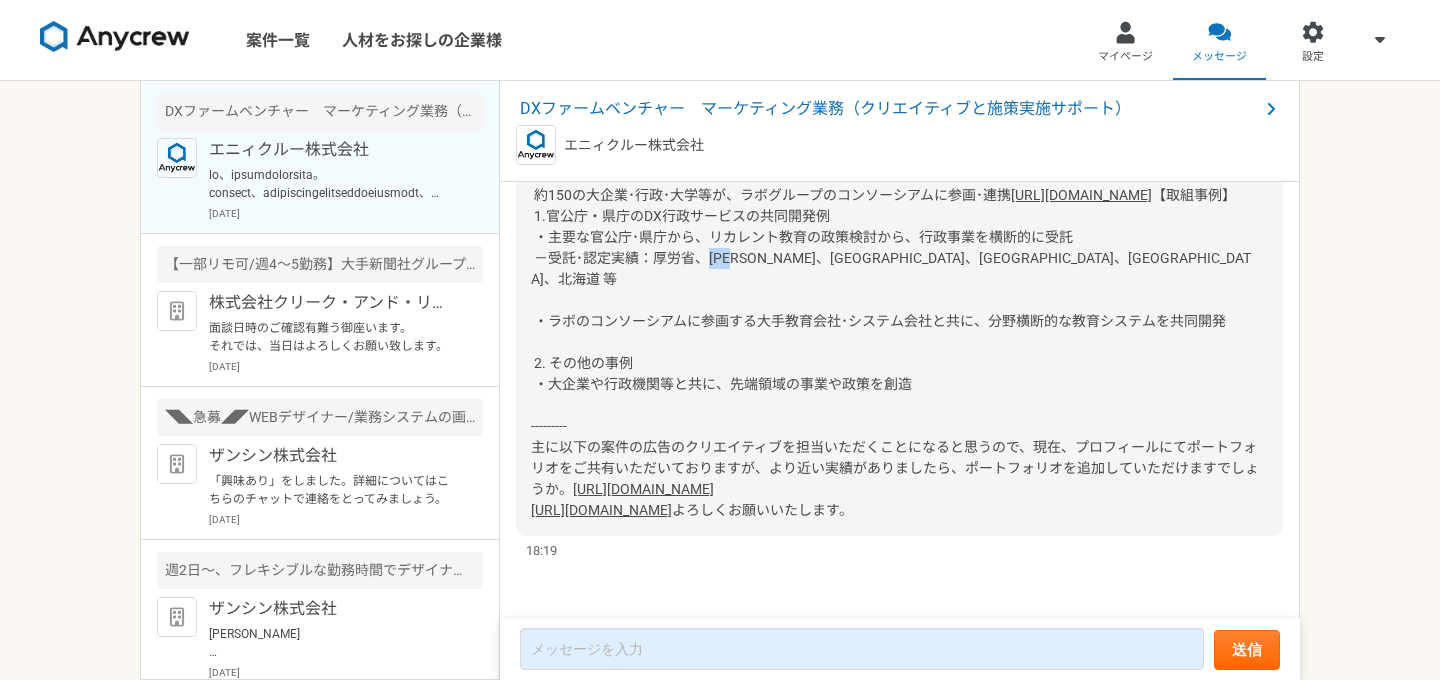 scroll, scrollTop: 2413, scrollLeft: 0, axis: vertical 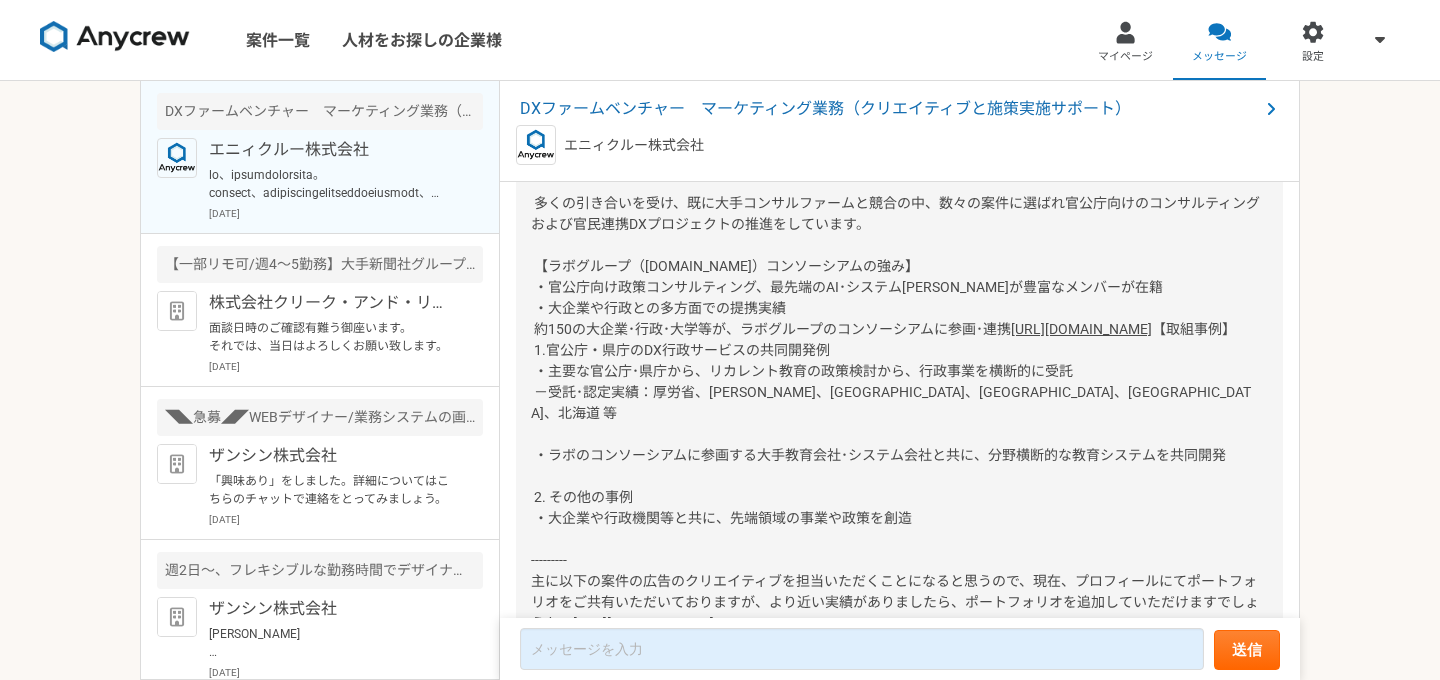 click on "エニィクルー株式会社 2025年7月14日" at bounding box center [346, 179] 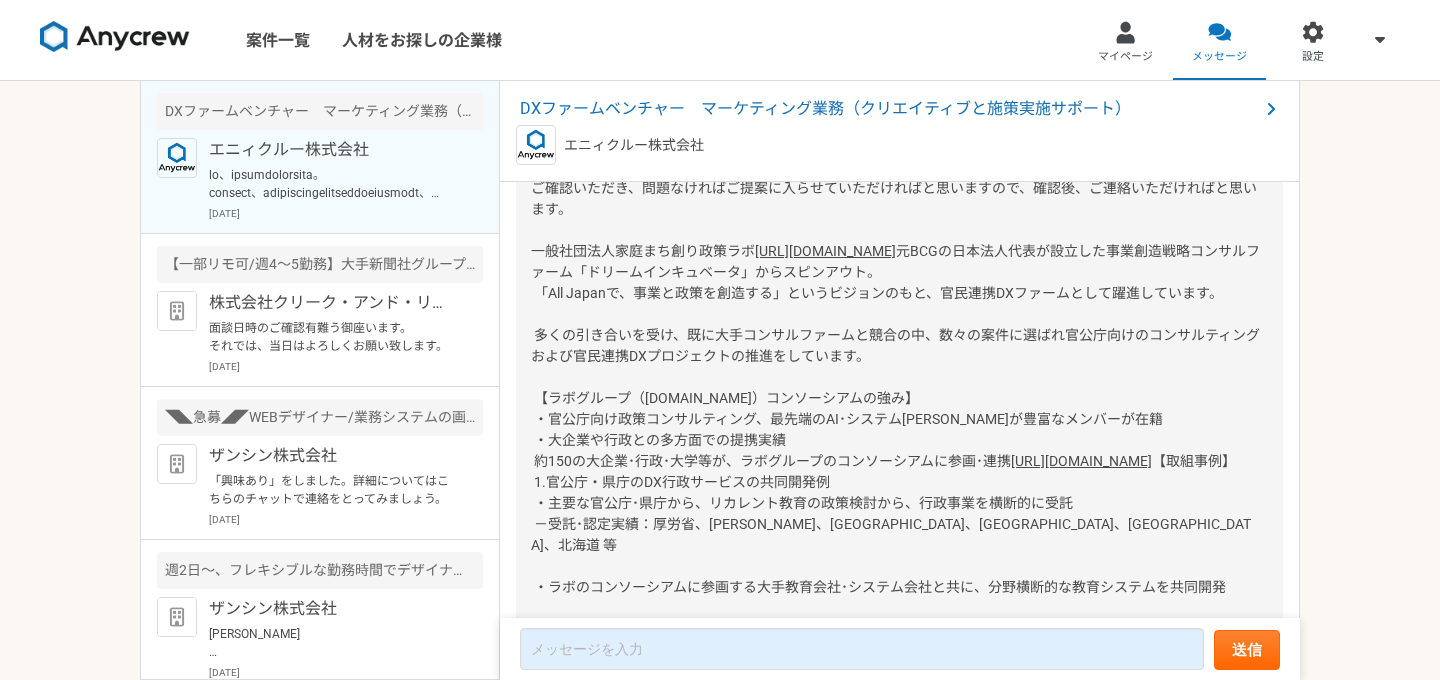 scroll, scrollTop: 2284, scrollLeft: 0, axis: vertical 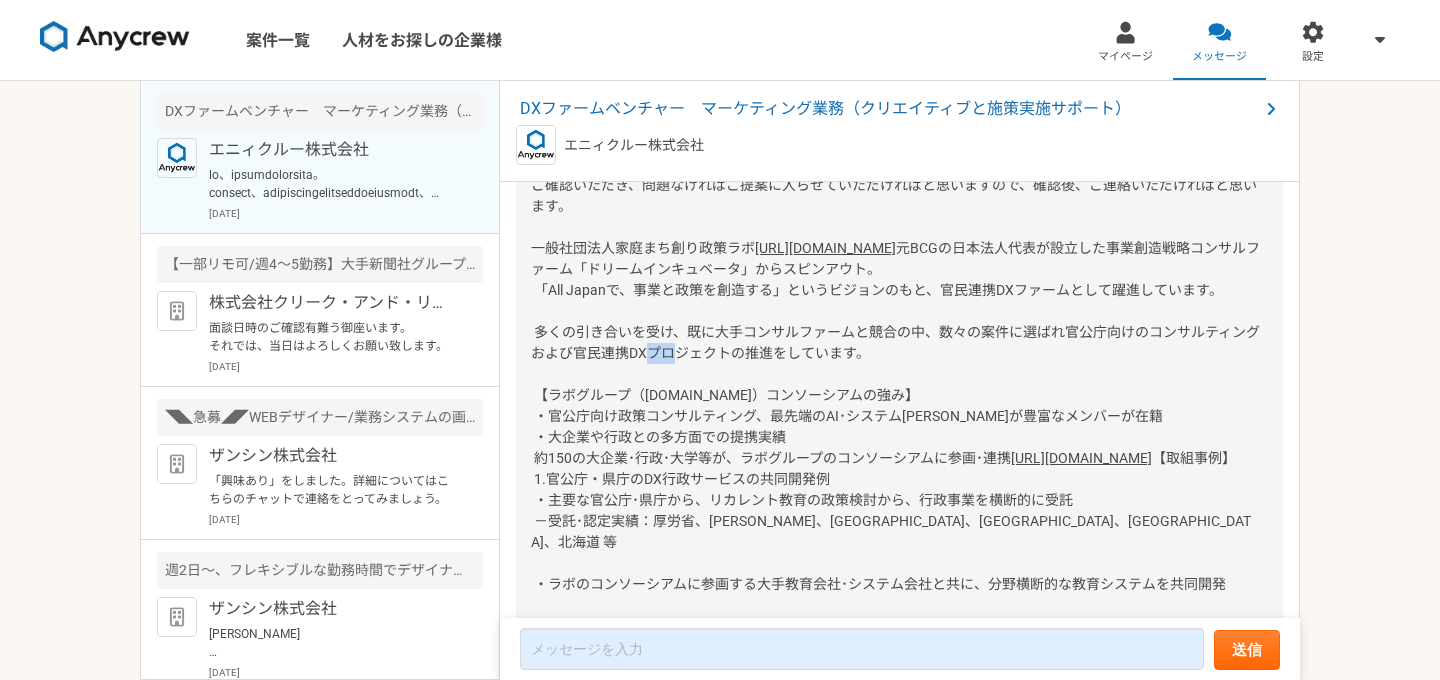 drag, startPoint x: 631, startPoint y: 391, endPoint x: 652, endPoint y: 392, distance: 21.023796 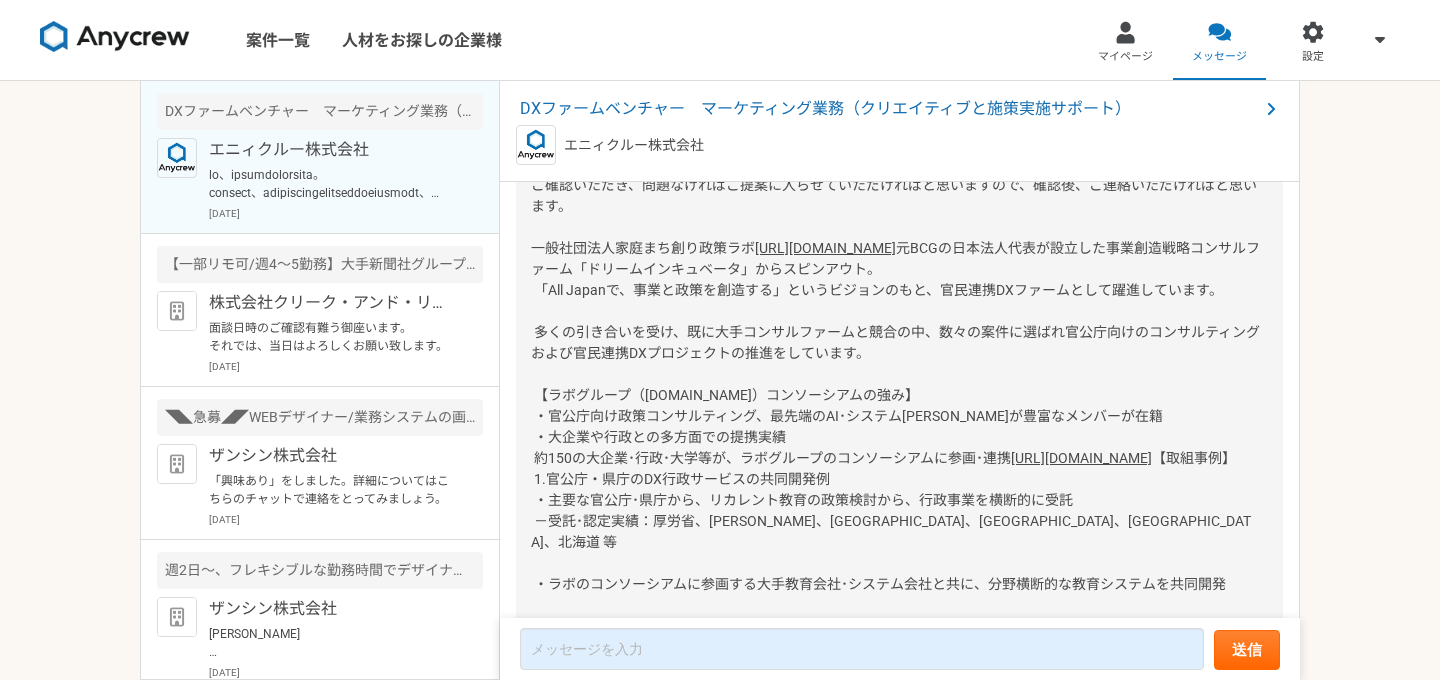 click on "元BCGの日本法人代表が設立した事業創造戦略コンサルファーム「ドリームインキュベータ」からスピンアウト。
「All Japanで、事業と政策を創造する」というビジョンのもと、官民連携DXファームとして躍進しています。
多くの引き合いを受け、既に大手コンサルファームと競合の中、数々の案件に選ばれ官公庁向けのコンサルティングおよび官民連携DXプロジェクトの推進をしています。
【ラボグループ（[DOMAIN_NAME]）コンソーシアムの強み】
・官公庁向け政策コンサルティング、最先端のAI･システム[PERSON_NAME]が豊富なメンバーが在籍
・大企業や行政との多方面での提携実績
約150の大企業･行政･大学等が、ラボグループのコンソーシアムに参画･連携" at bounding box center [895, 353] 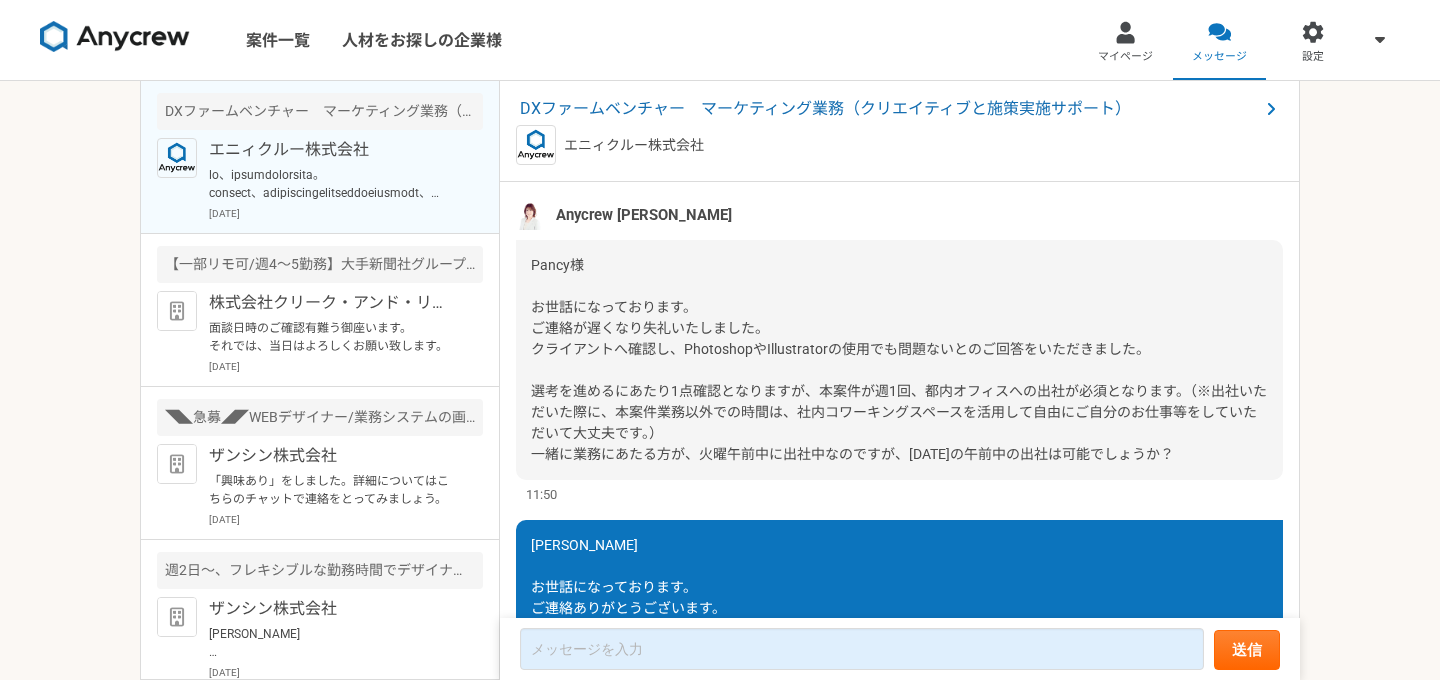 scroll, scrollTop: 1408, scrollLeft: 0, axis: vertical 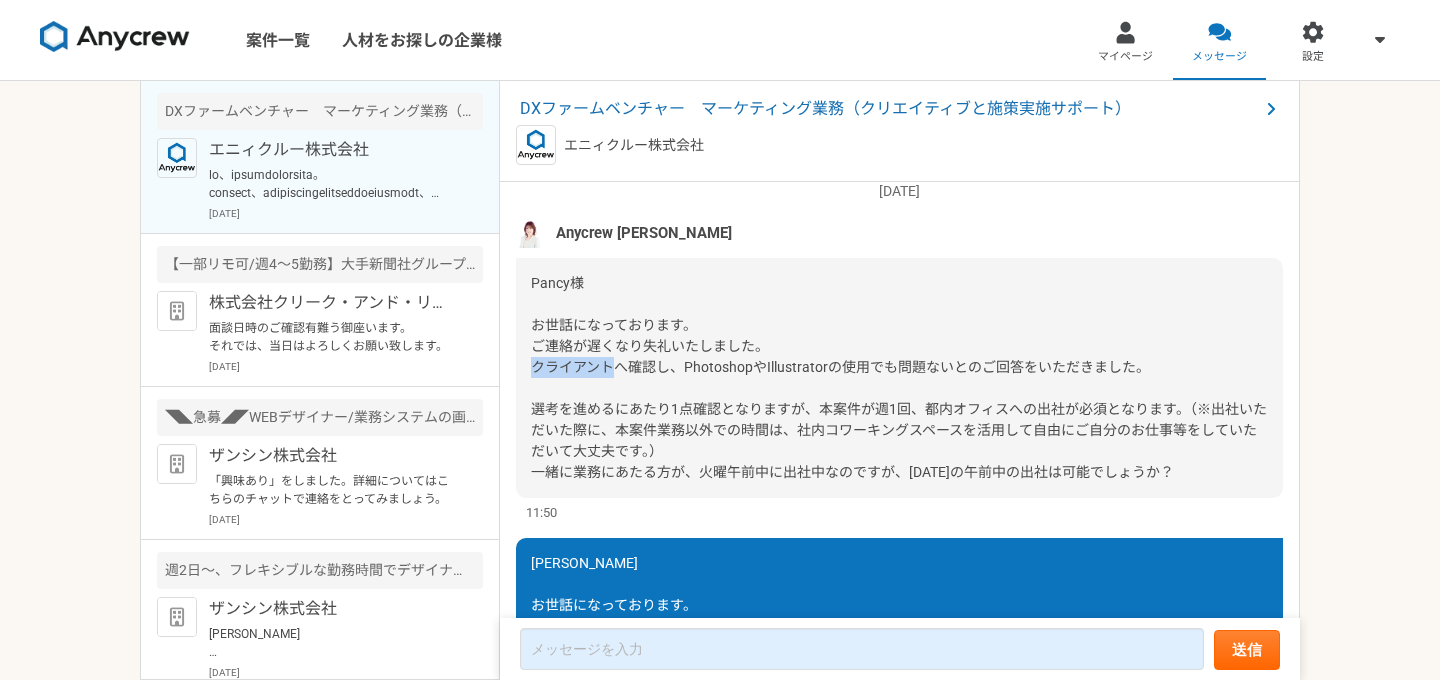 drag, startPoint x: 534, startPoint y: 370, endPoint x: 612, endPoint y: 372, distance: 78.025635 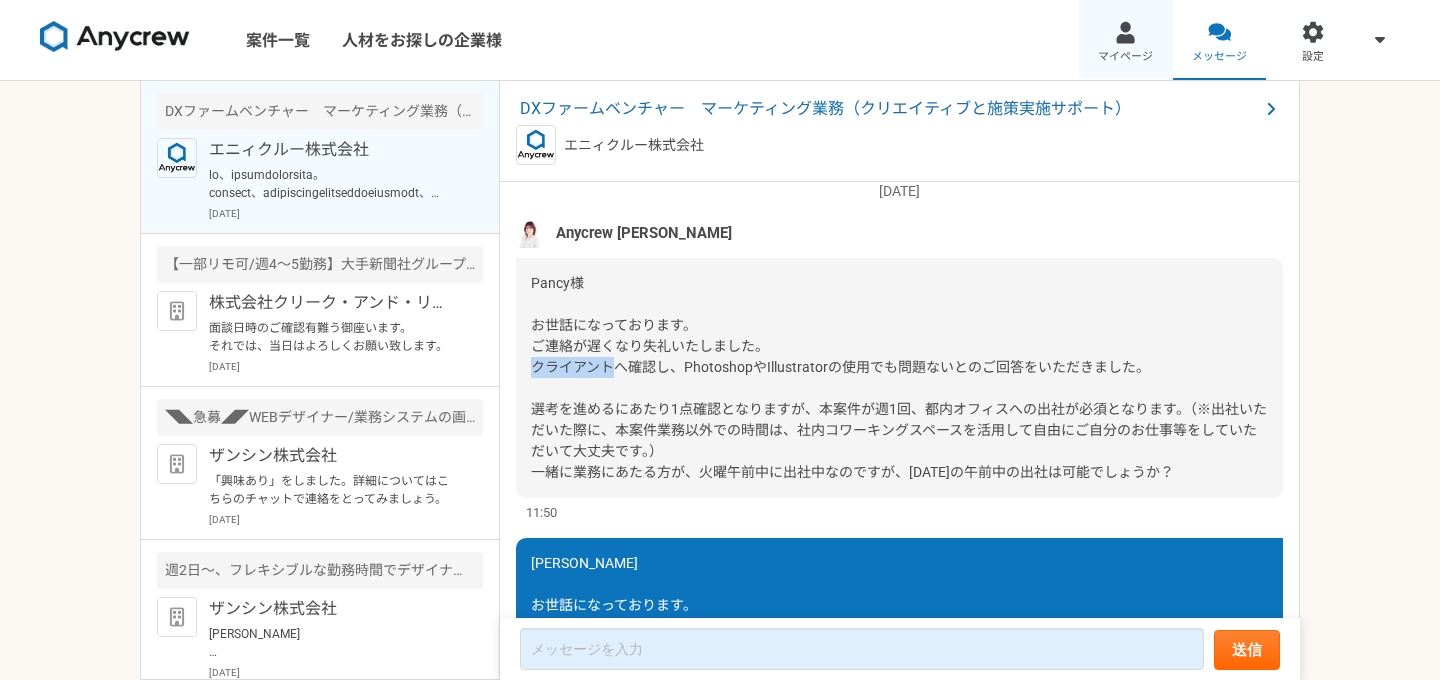 copy on "クライアント" 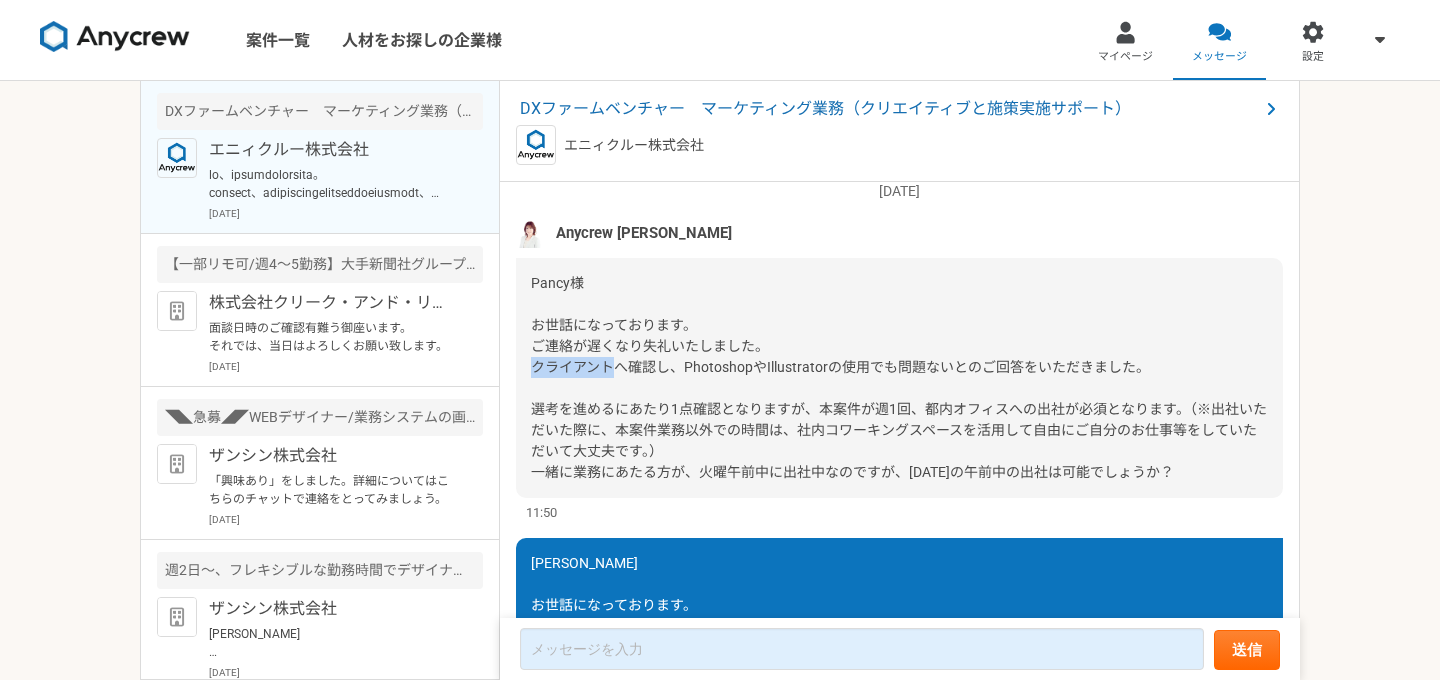 copy on "クライアント" 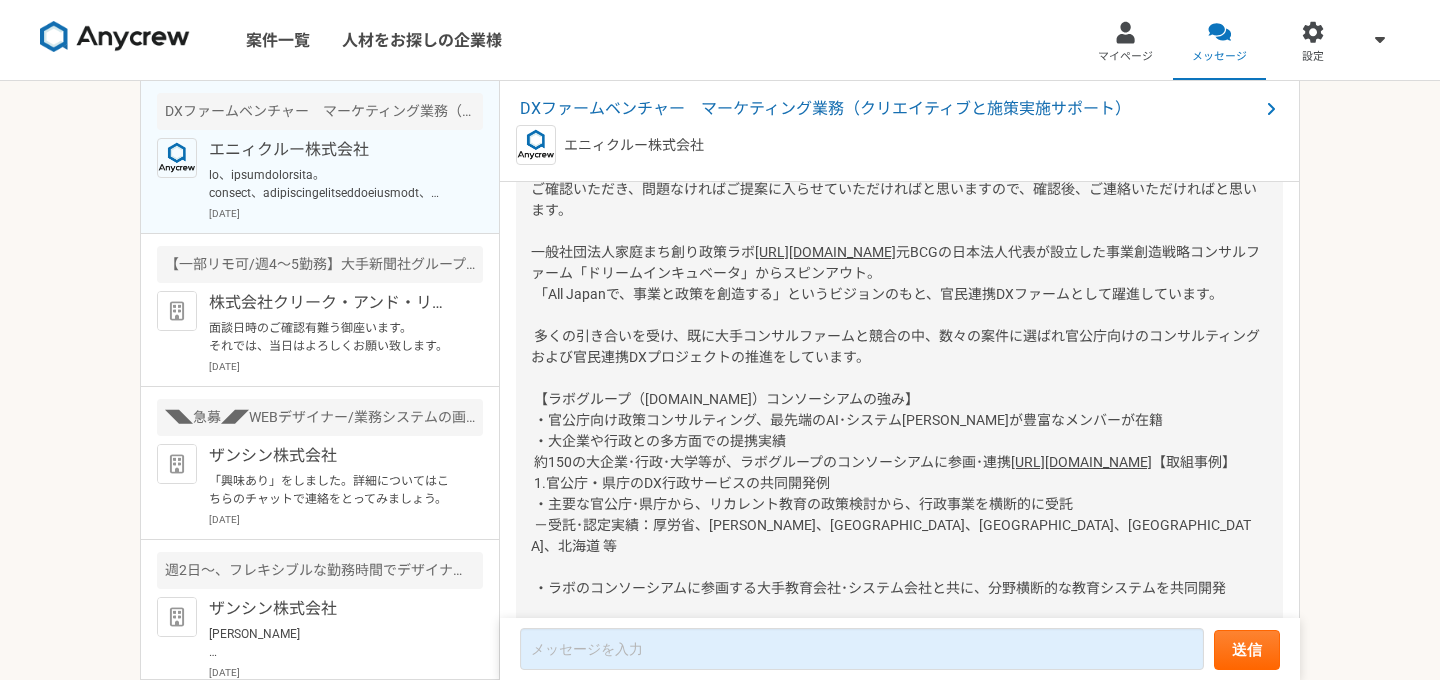 scroll, scrollTop: 2201, scrollLeft: 0, axis: vertical 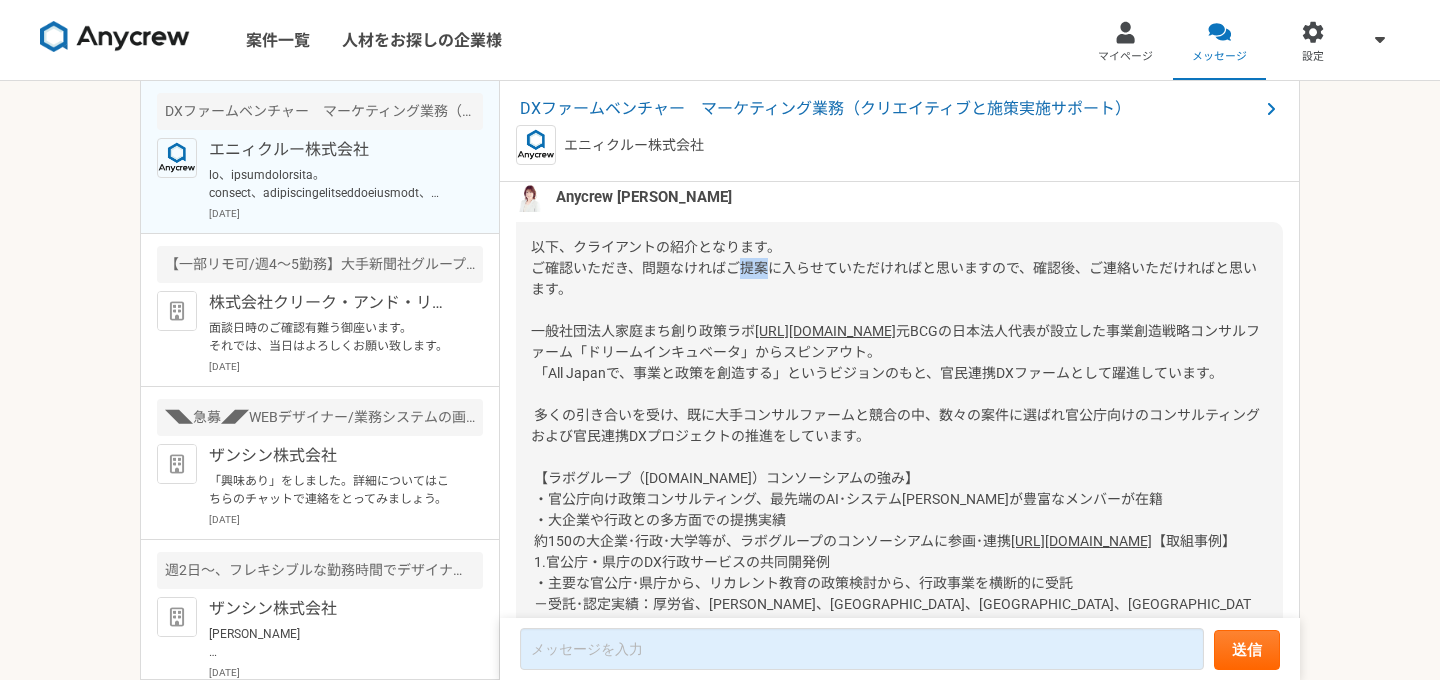 drag, startPoint x: 743, startPoint y: 265, endPoint x: 765, endPoint y: 266, distance: 22.022715 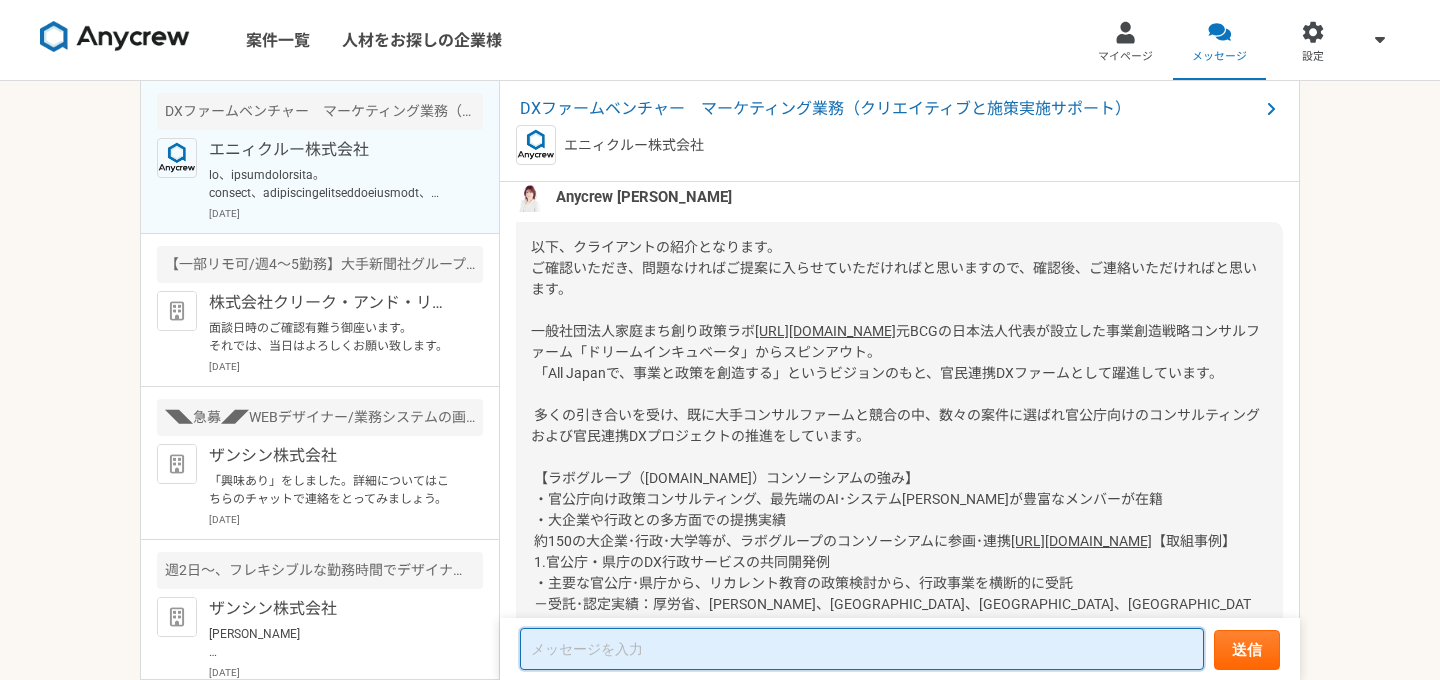 click at bounding box center [862, 649] 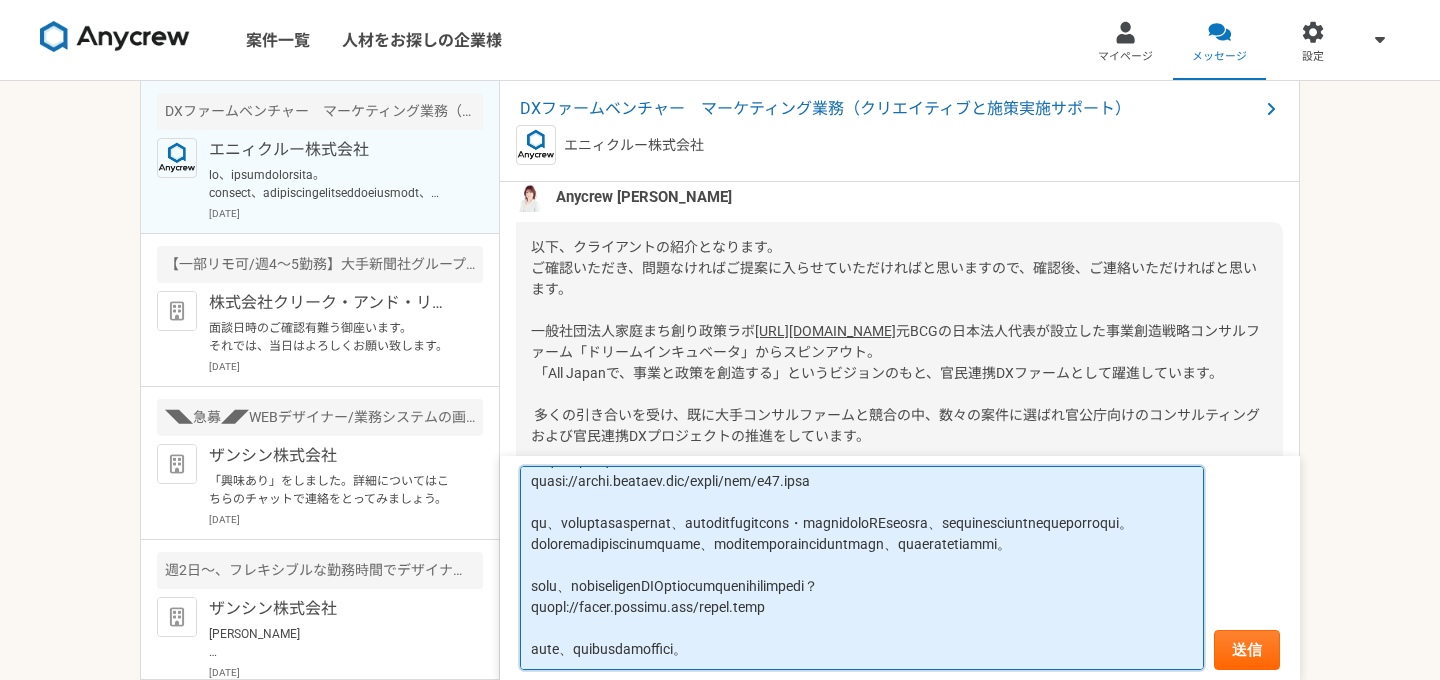 scroll, scrollTop: 0, scrollLeft: 0, axis: both 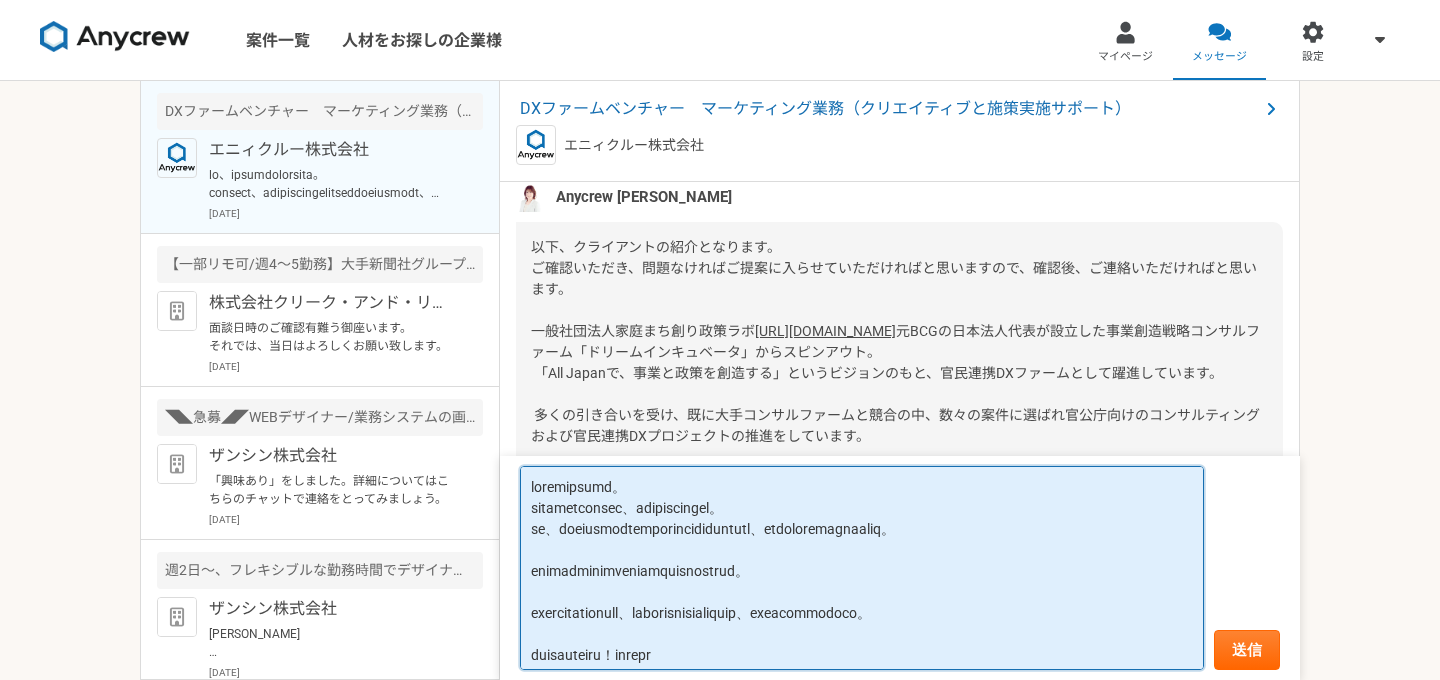 click at bounding box center (862, 568) 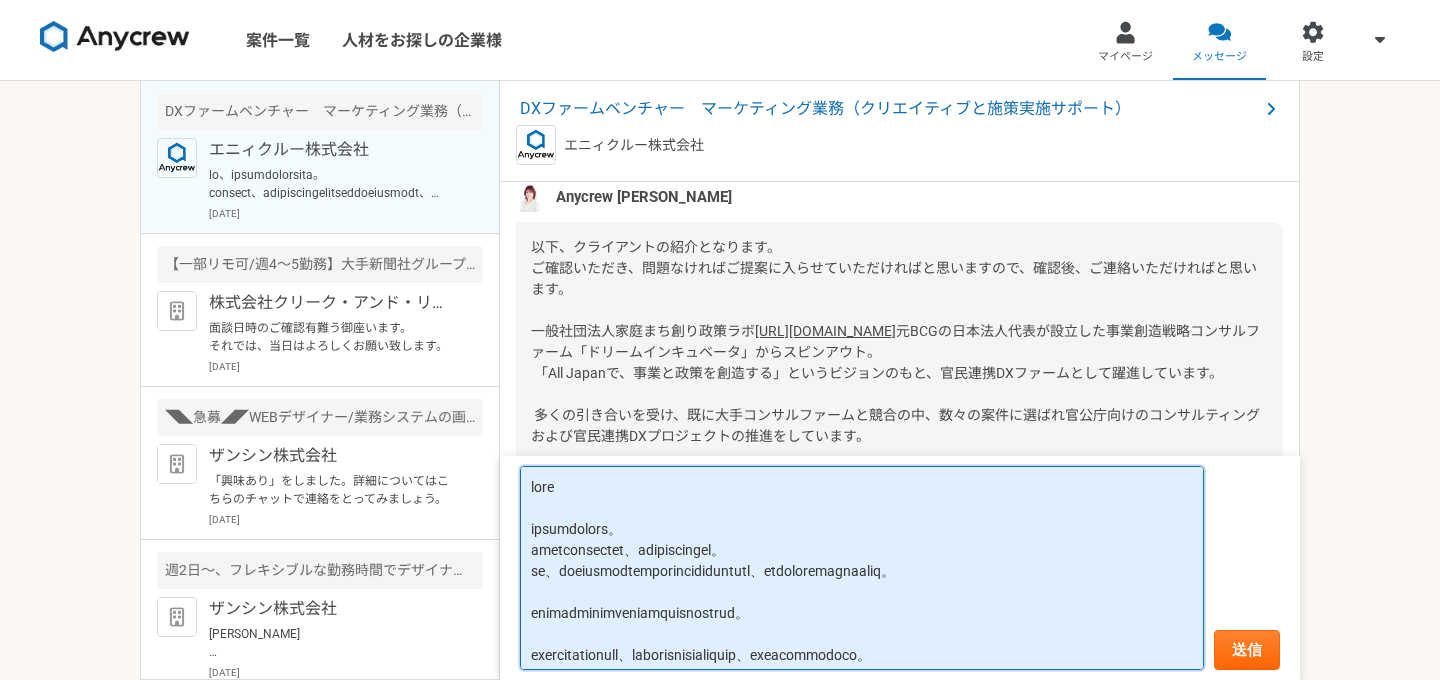 scroll, scrollTop: 21, scrollLeft: 0, axis: vertical 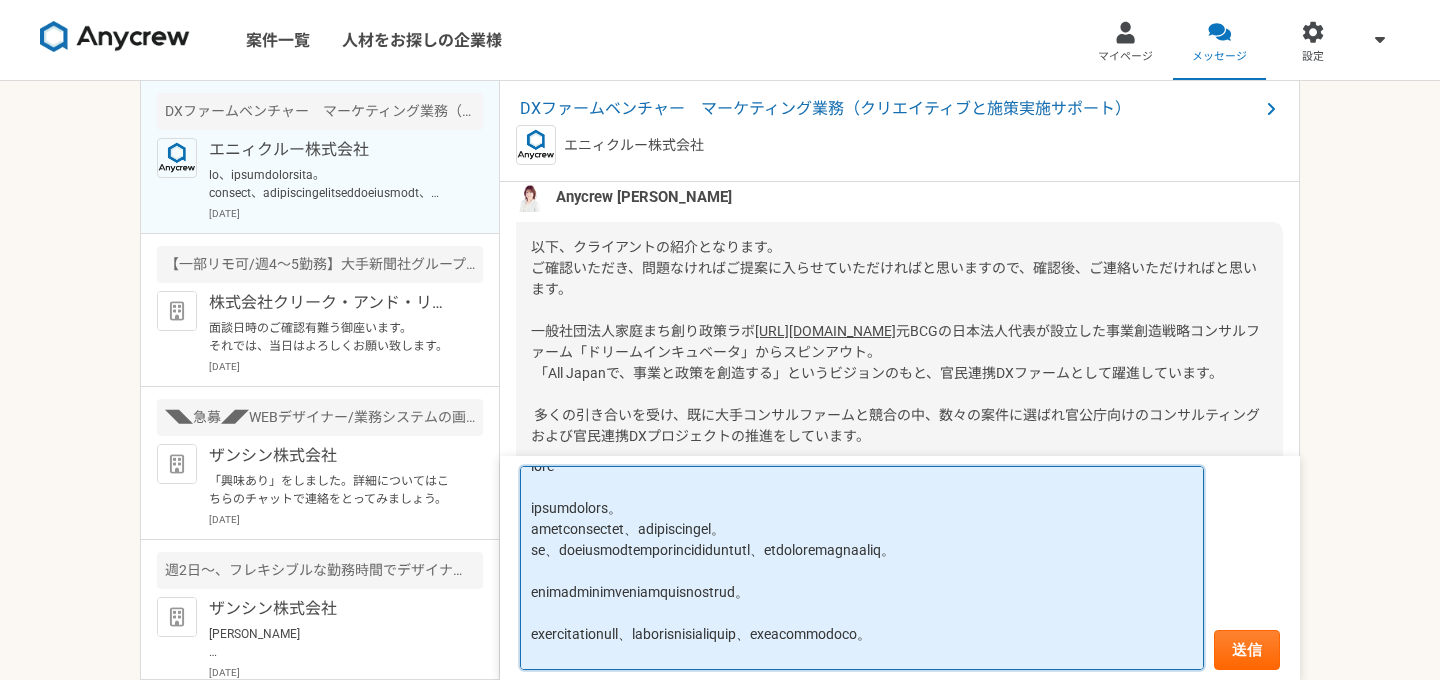 click at bounding box center (862, 568) 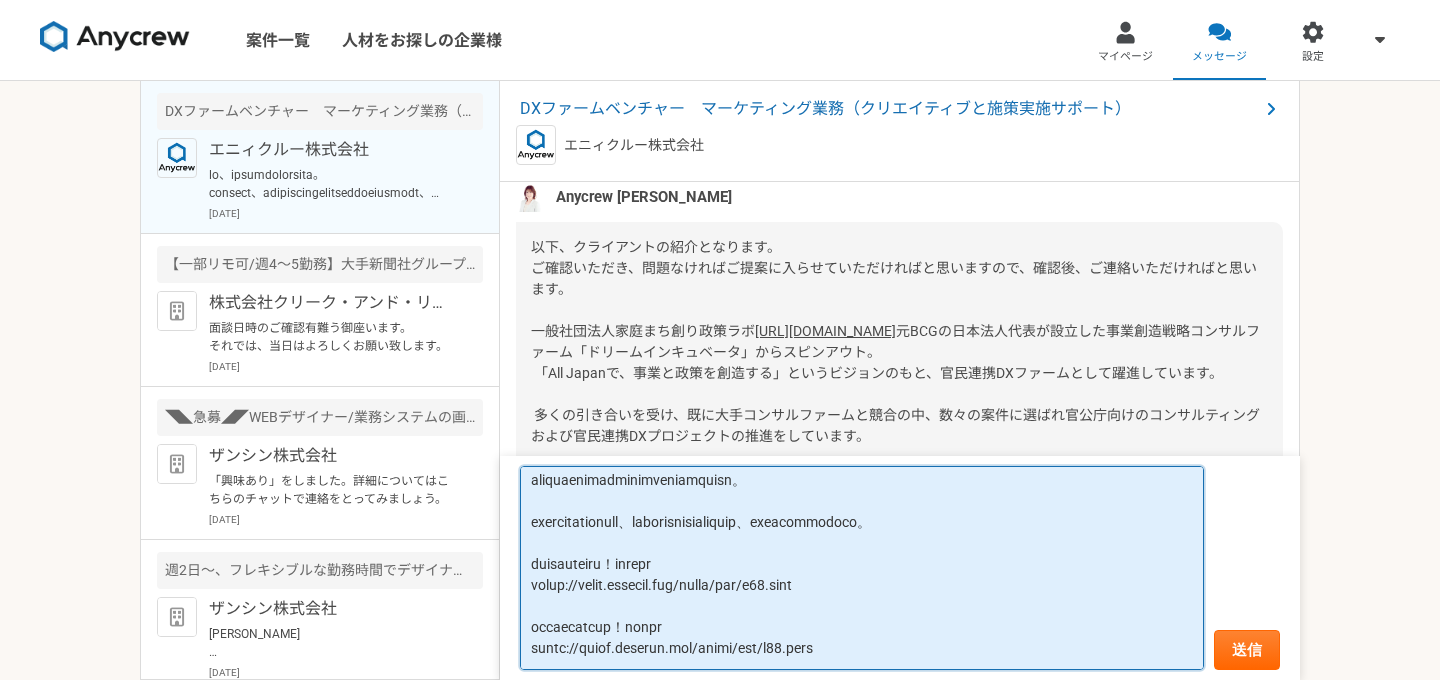 scroll, scrollTop: 135, scrollLeft: 0, axis: vertical 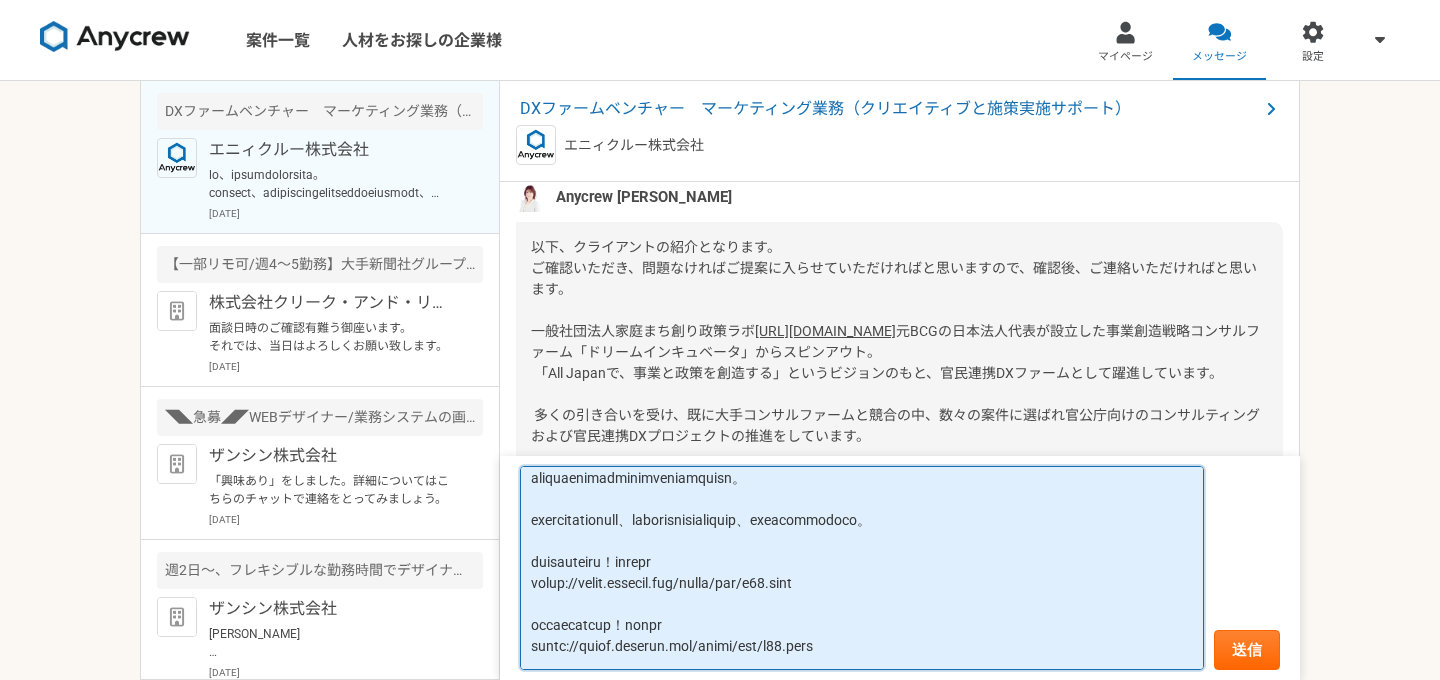 click at bounding box center [862, 568] 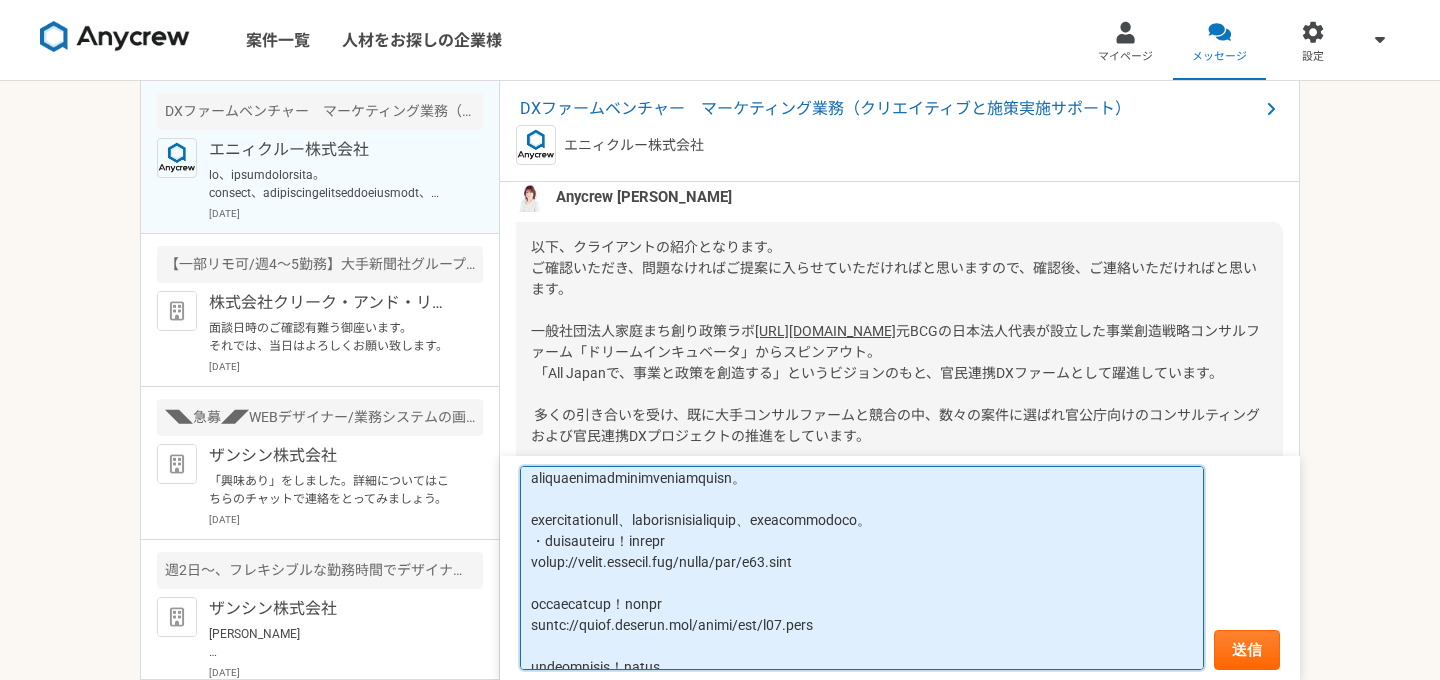 click at bounding box center (862, 568) 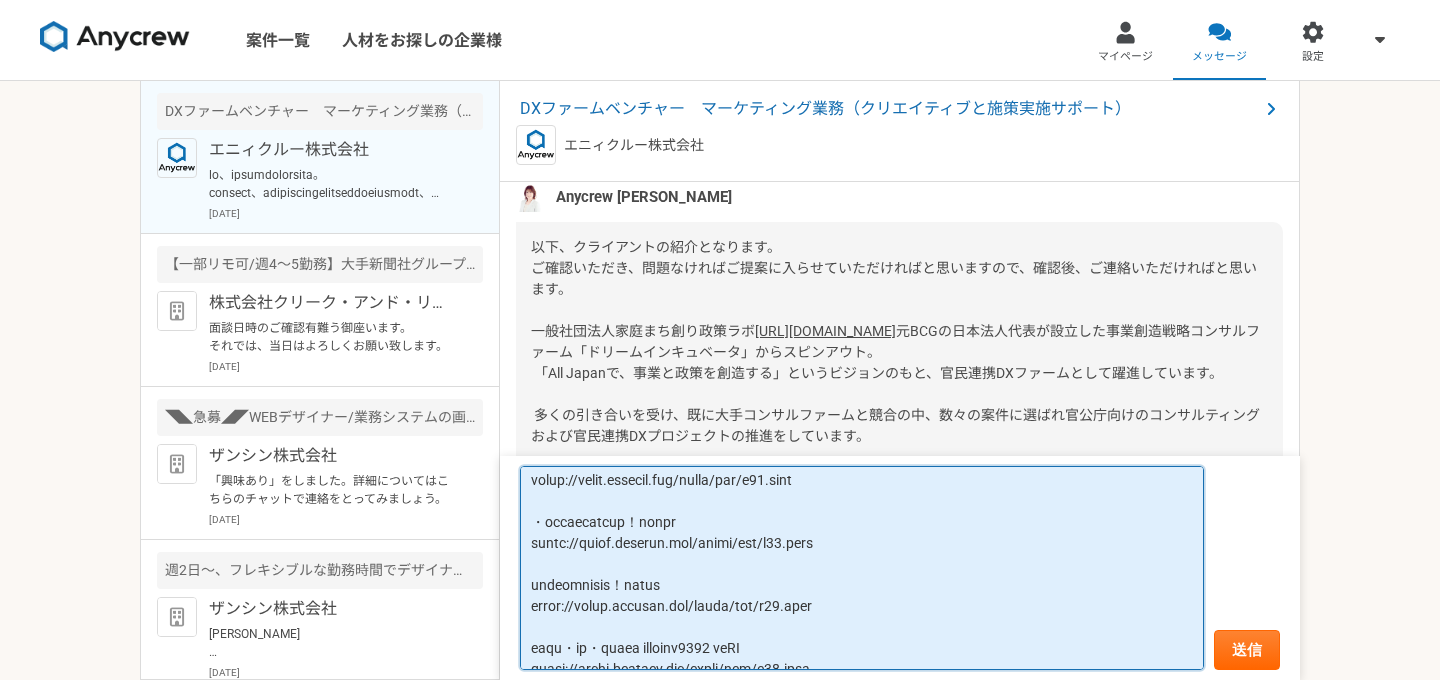 scroll, scrollTop: 240, scrollLeft: 0, axis: vertical 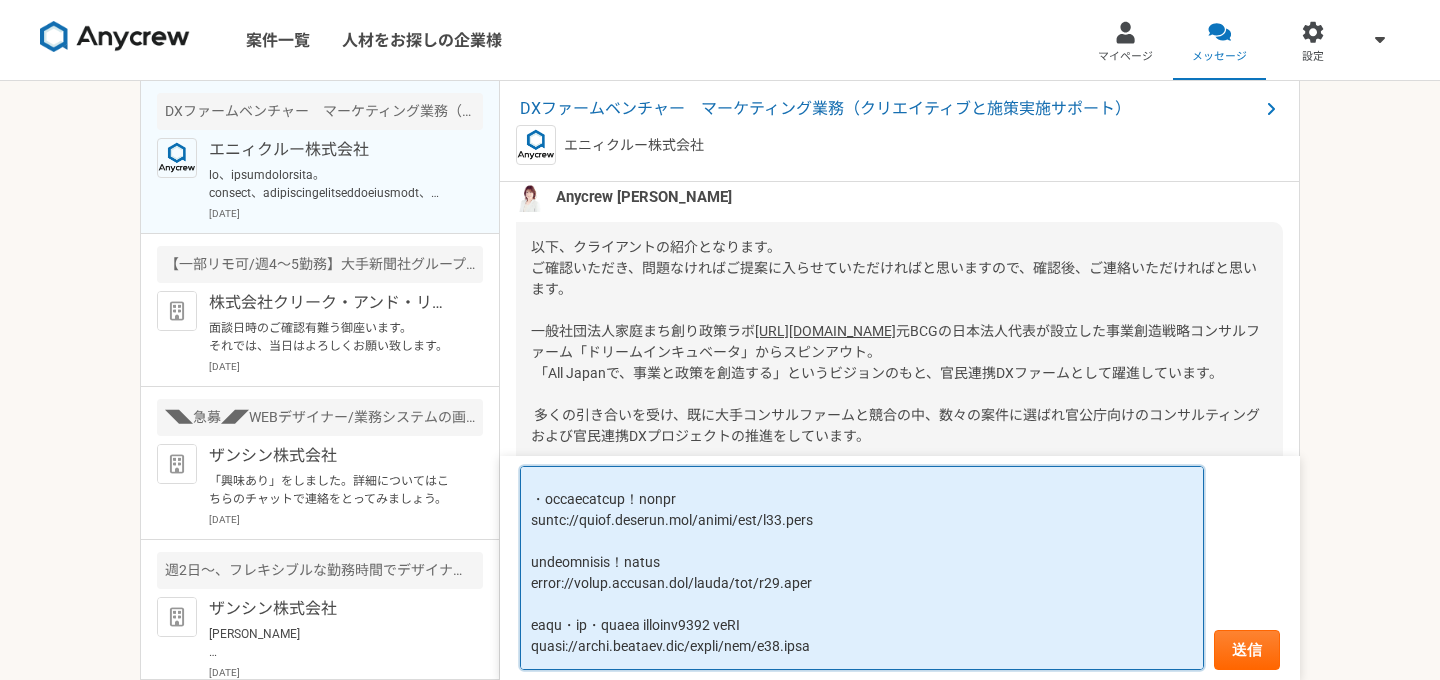 click at bounding box center [862, 568] 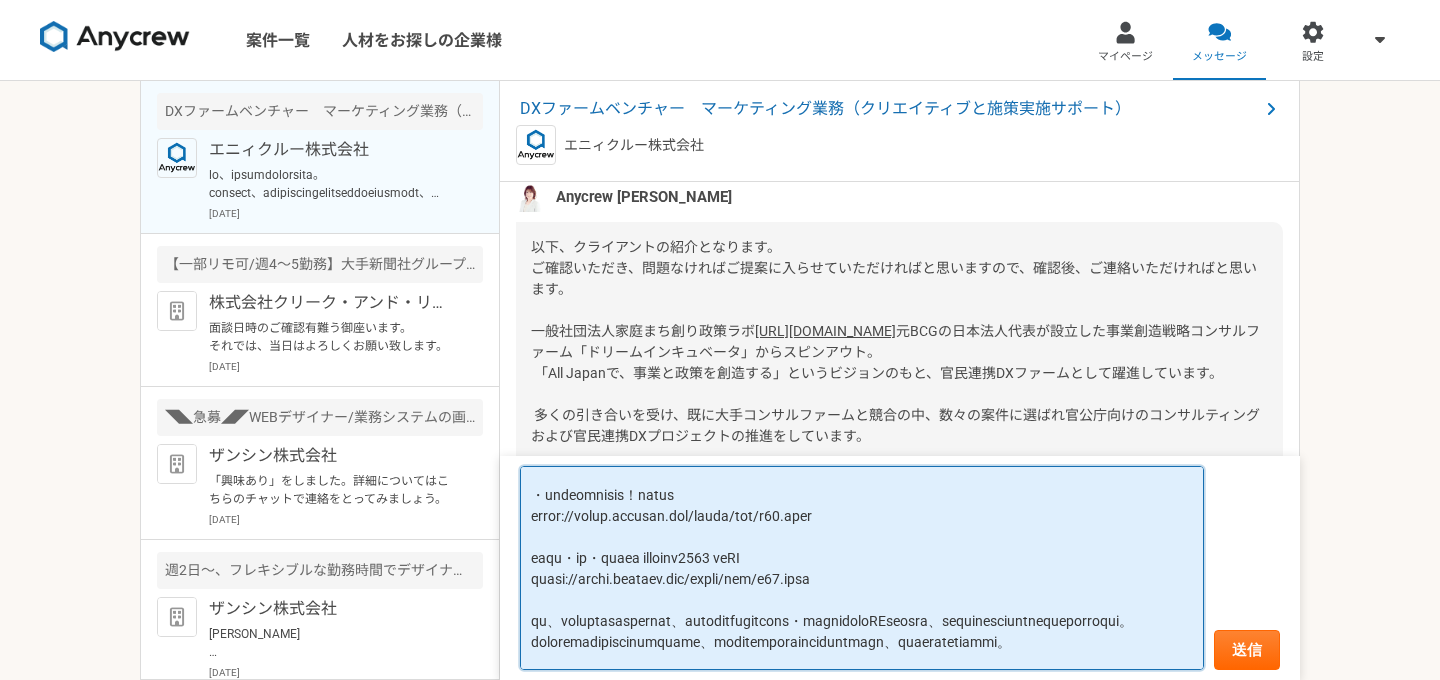 scroll, scrollTop: 306, scrollLeft: 0, axis: vertical 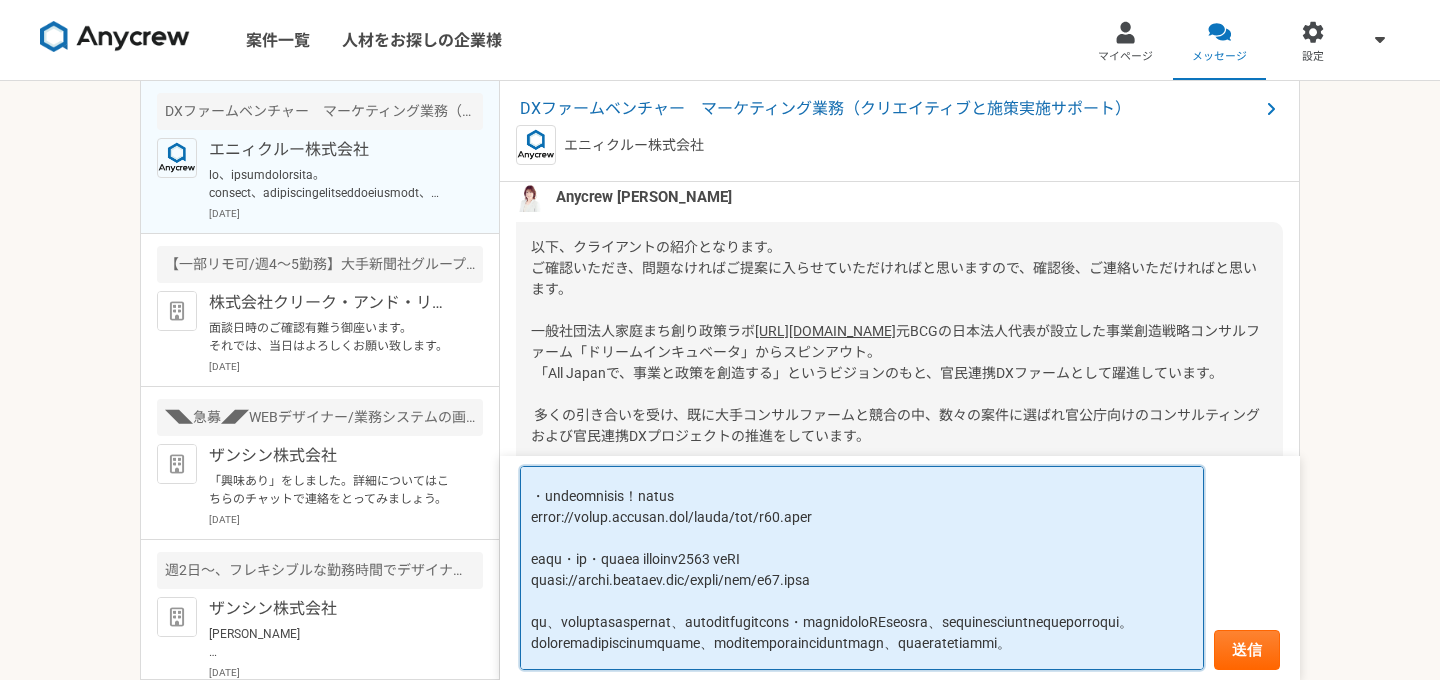 click at bounding box center (862, 568) 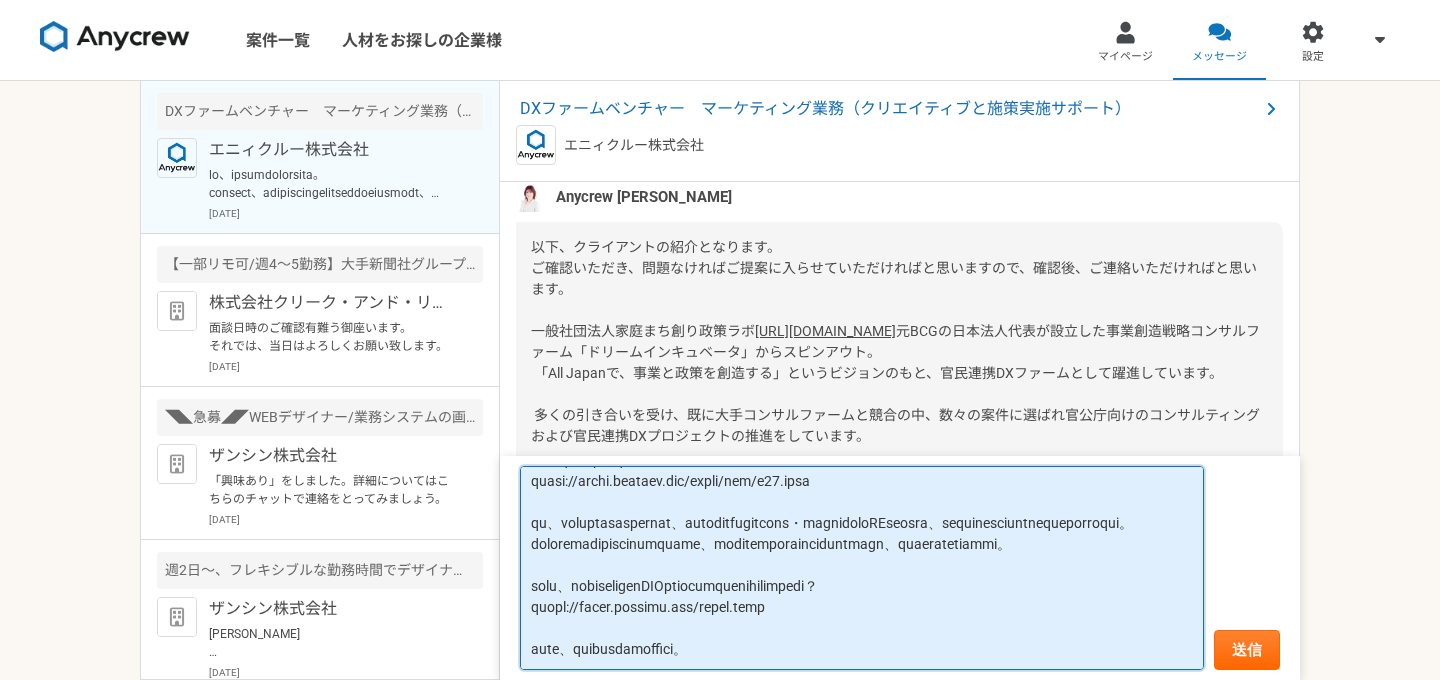 scroll, scrollTop: 420, scrollLeft: 0, axis: vertical 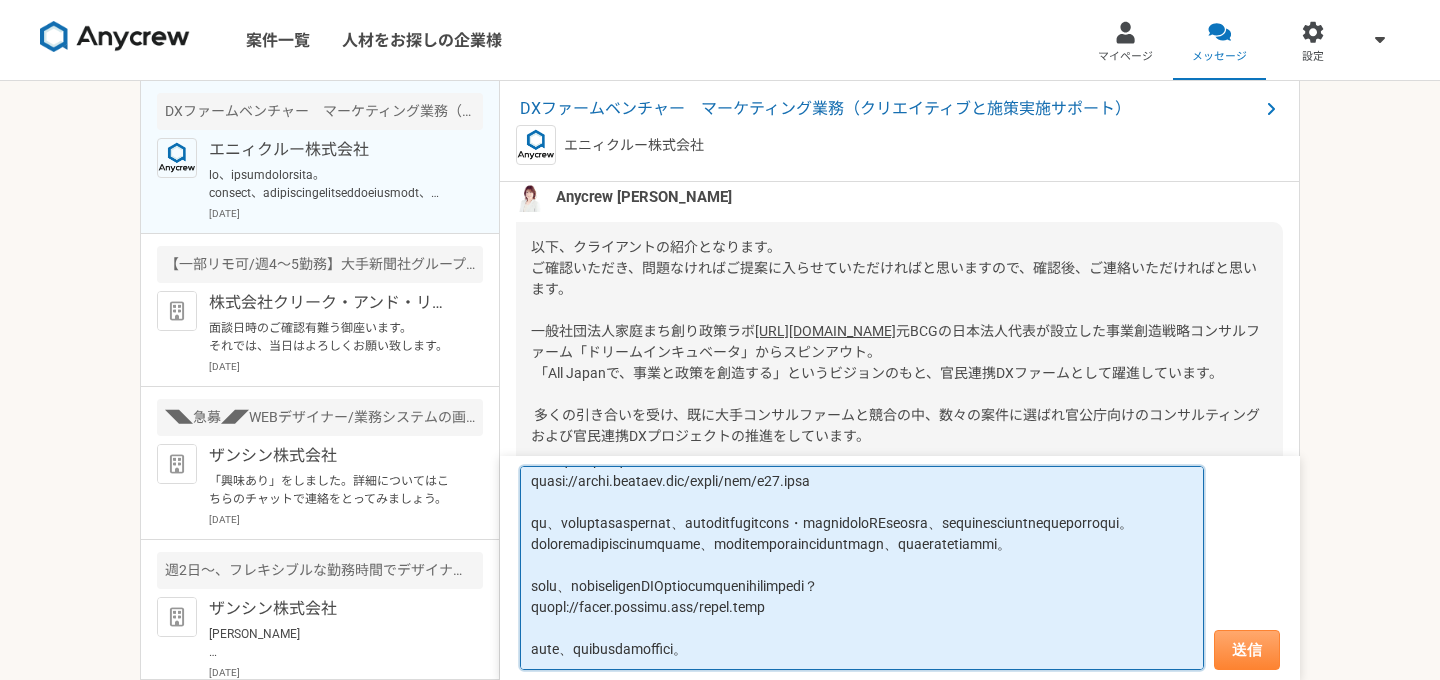 type on "大竹さん
お世話になっております。
ご確認およびご連絡いただき、ありがとうございます。
また、一般社団法人家庭まち創り政策ラボさまの詳細につきましても、ご共有いただきありがとうございます。
ぜひクライアントさまへのご提案をよろしくお願いいたします。
県庁との連携実績につきましては、主に健康関連の内容となっておりますが、以下の事例が該当いたします。
・地域の健康情報をお届け！神奈川県特集
https://pansy.chagasi.com/works/web/w09.html
・地域の健康情報をお届け！愛媛県特集
https://pansy.chagasi.com/works/web/w10.html
・地域の健康情報をお届け！愛知県特集
https://pansy.chagasi.com/works/web/w11.html
・スポーツ・文化・健康の祭典 ねんりんピック2024 応援LP
https://pansy.chagasi.com/works/web/w20.html
また、厚生労働省との連携につきましては、昨年度のシニア向けスマートフォン・健康教室に関連するDX推進事業にて、配布用チラシのグラフィックデザインを担当いたしました。
こちらはポートフォリオには掲載しておりませんが、クライアントさまがご確認をご希望される場合には、別途ご提出させていただきます。
あわせて、ポートフォリオサイトのURLを以下へご変更いただくことは可能でしょうか？
https://pansy.chagasi.com/works.html
引き続き、どうぞよろしくお願いいたします。..." 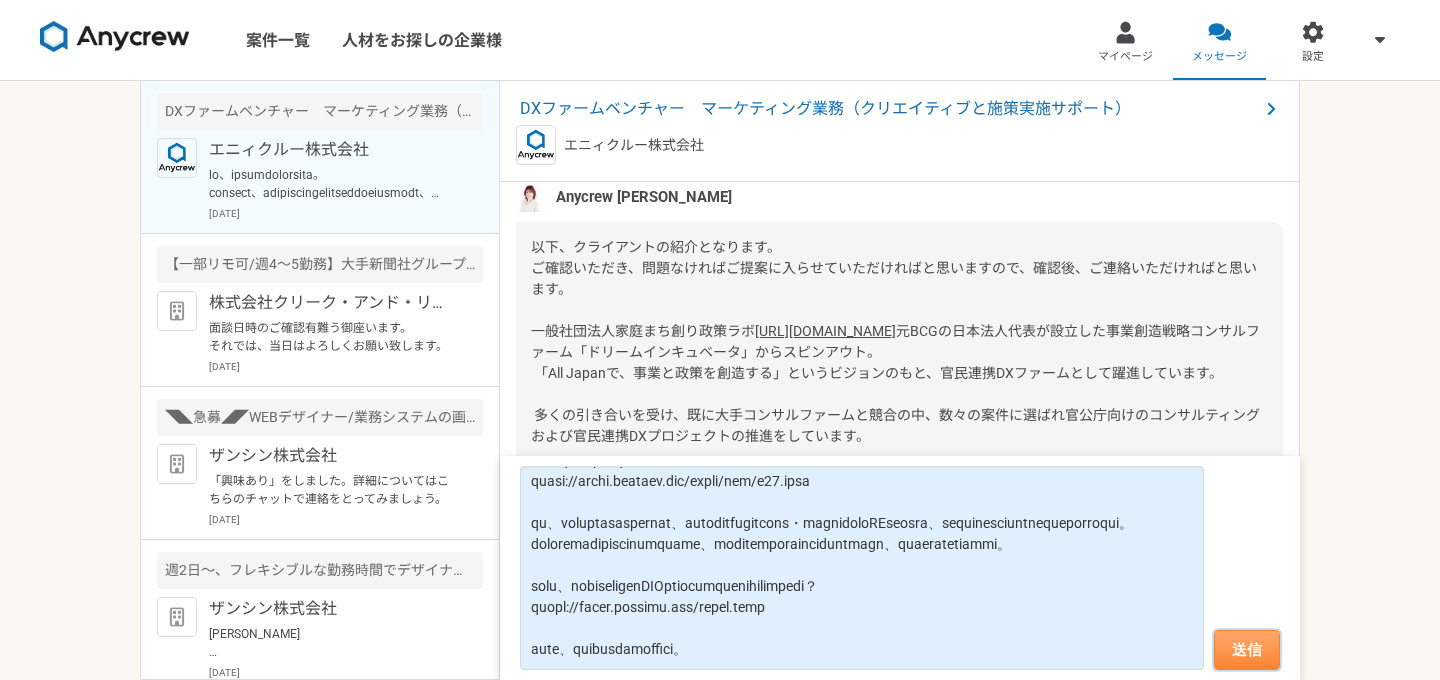 click on "送信" at bounding box center [1247, 650] 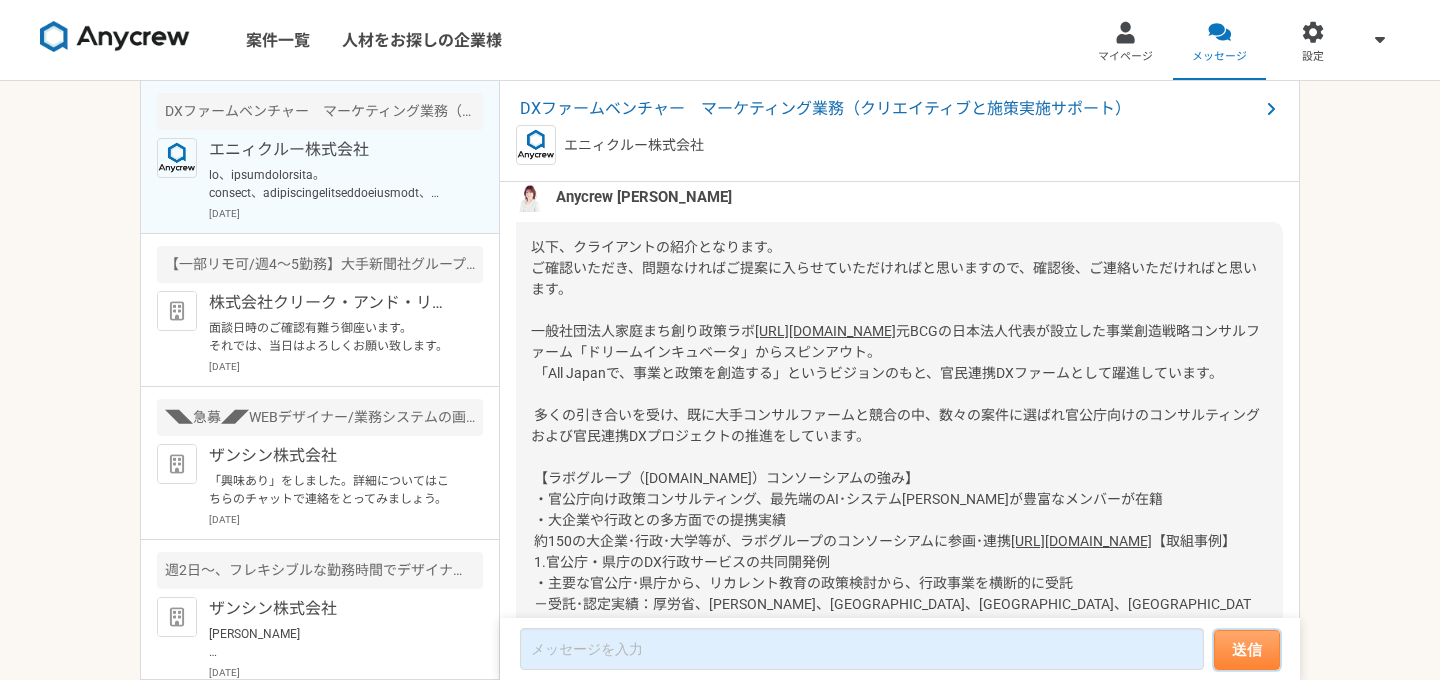 scroll, scrollTop: 0, scrollLeft: 0, axis: both 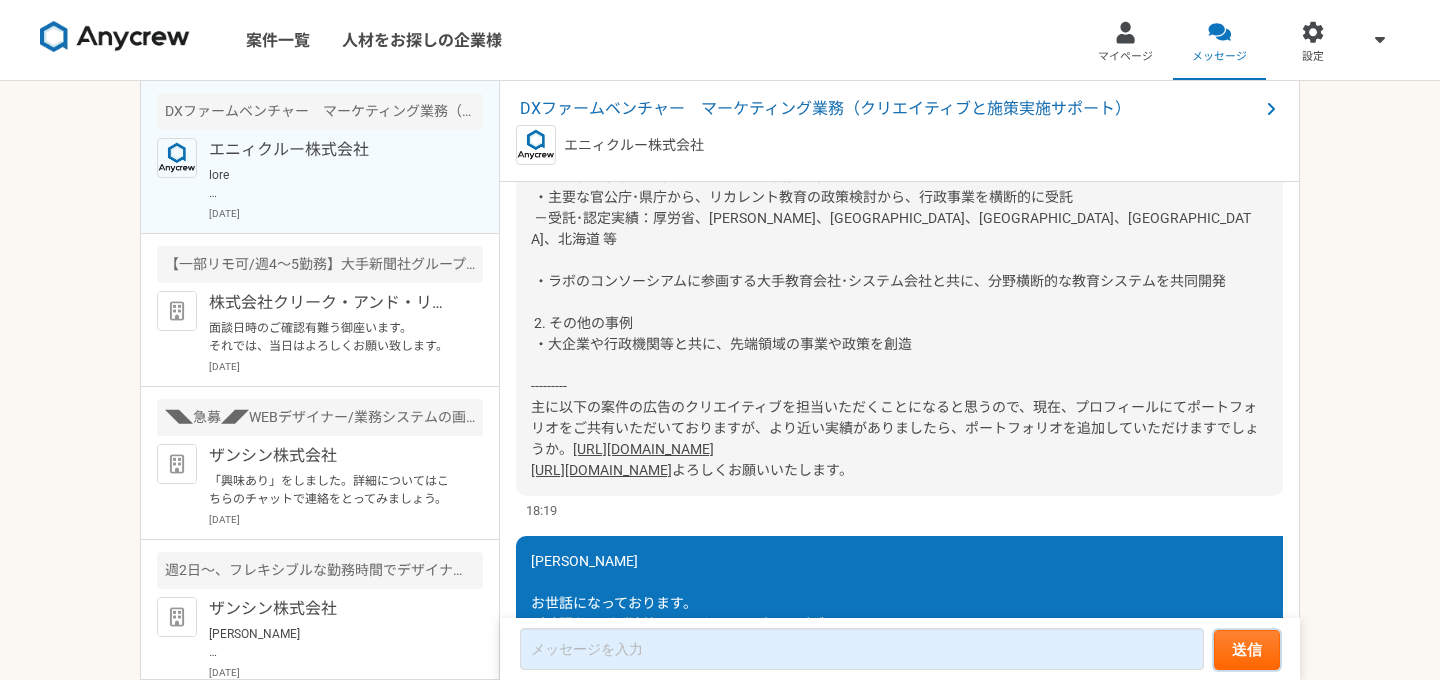 type 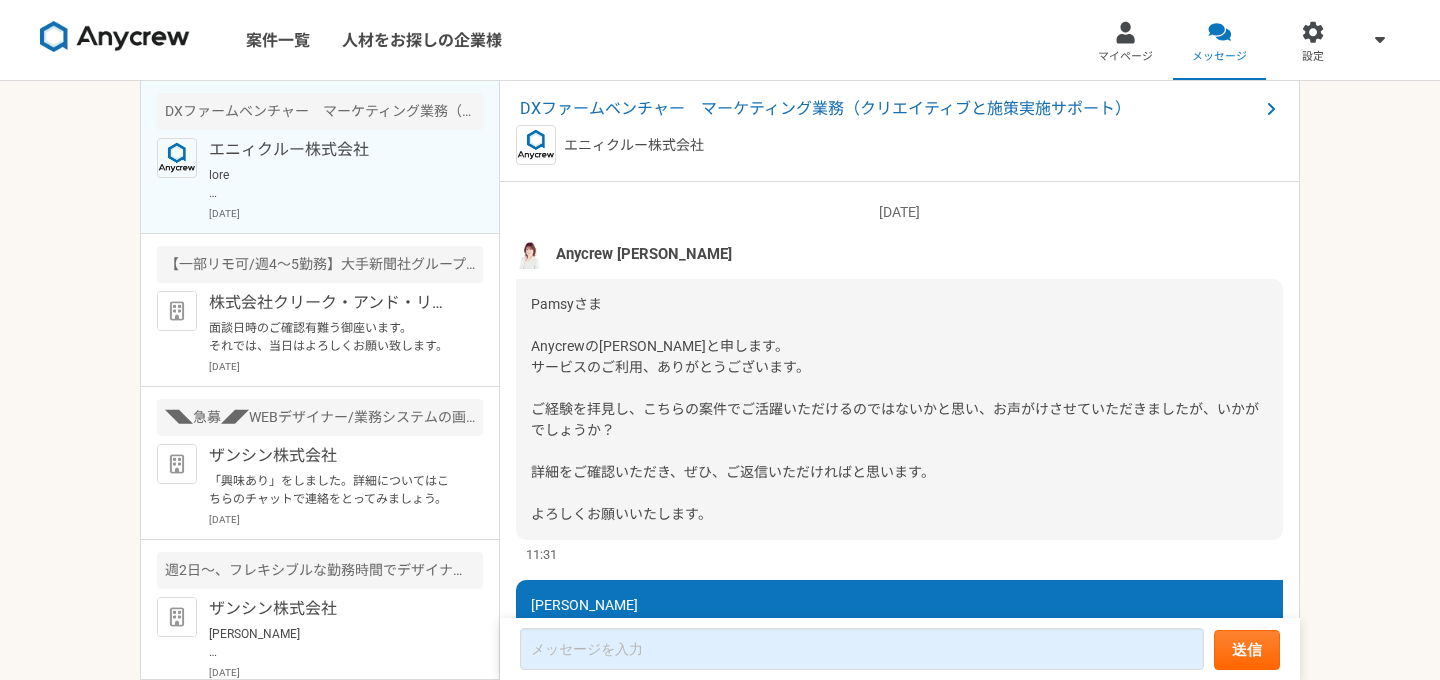 scroll, scrollTop: 0, scrollLeft: 0, axis: both 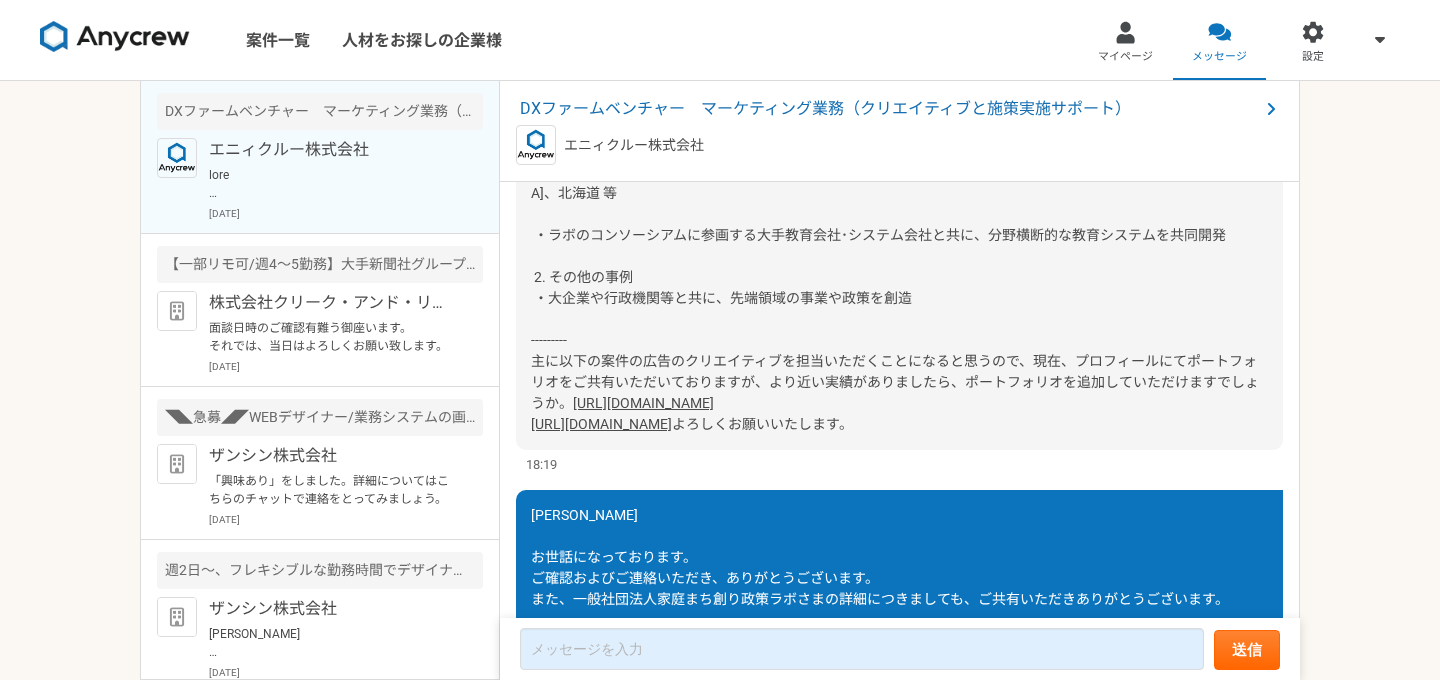 click on "[URL][DOMAIN_NAME]" at bounding box center [643, 403] 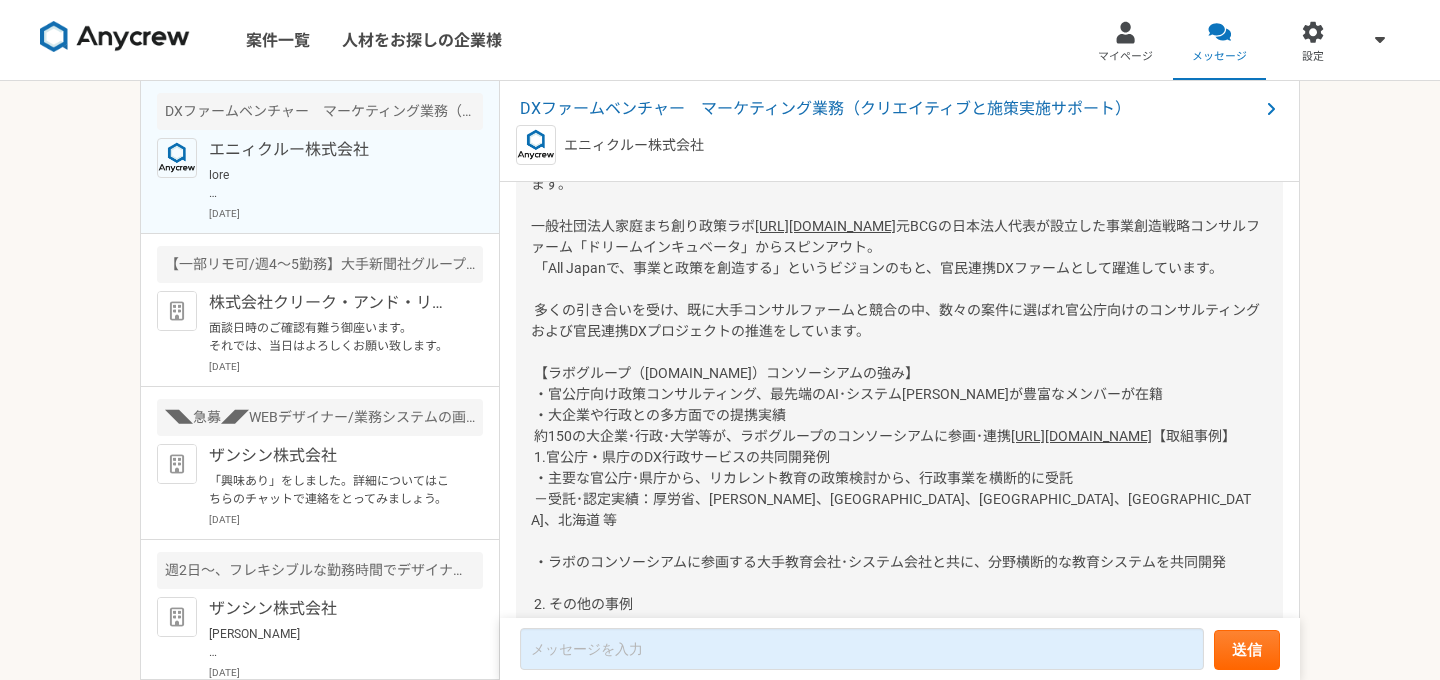 scroll, scrollTop: 2300, scrollLeft: 0, axis: vertical 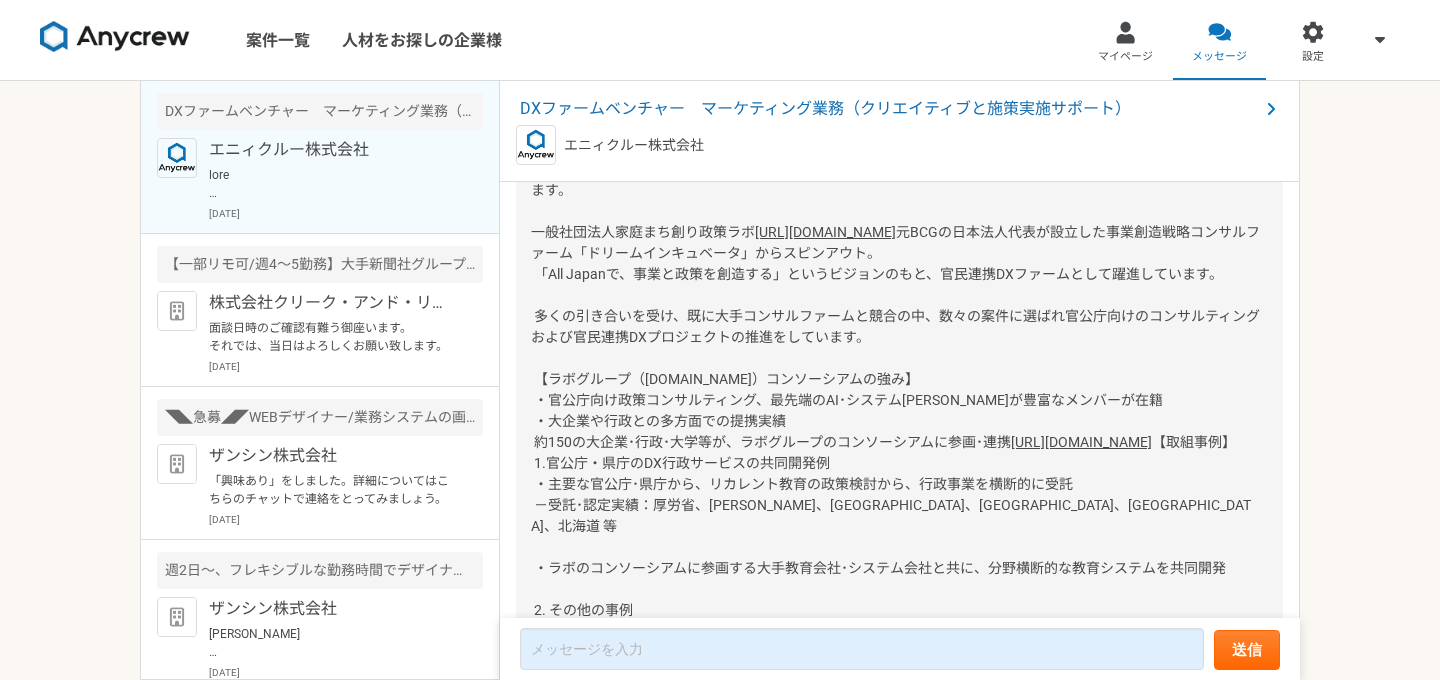 click on "[URL][DOMAIN_NAME]" at bounding box center [825, 232] 